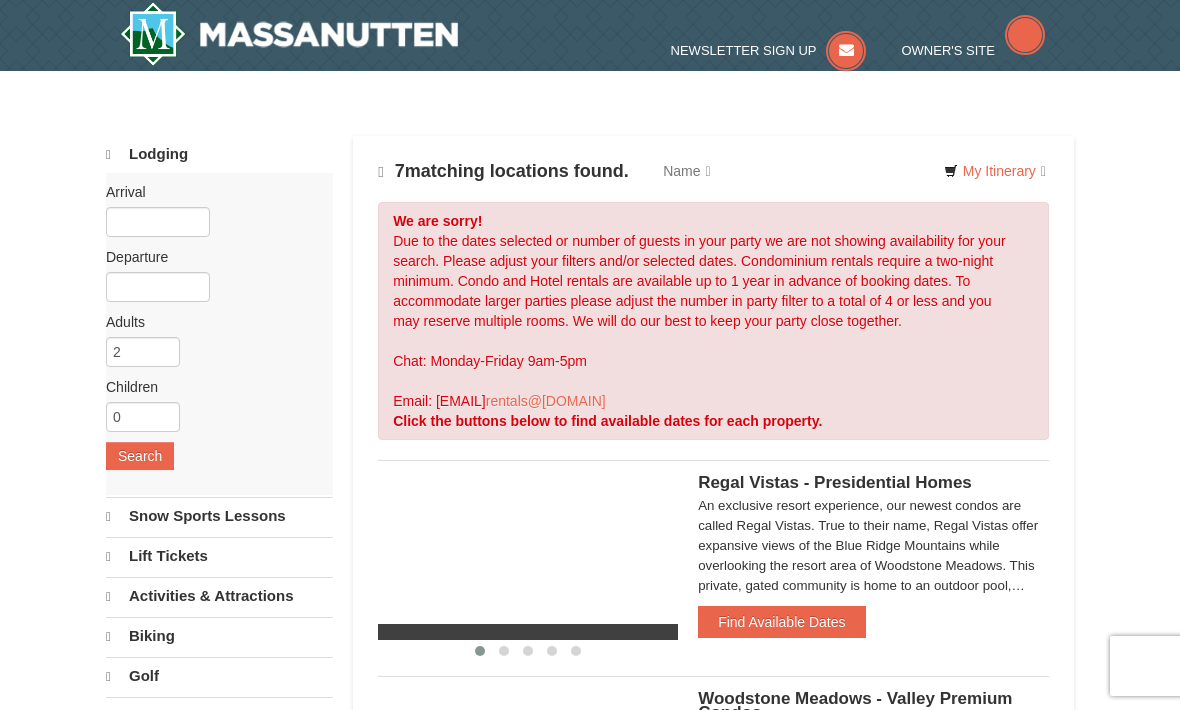scroll, scrollTop: 0, scrollLeft: 0, axis: both 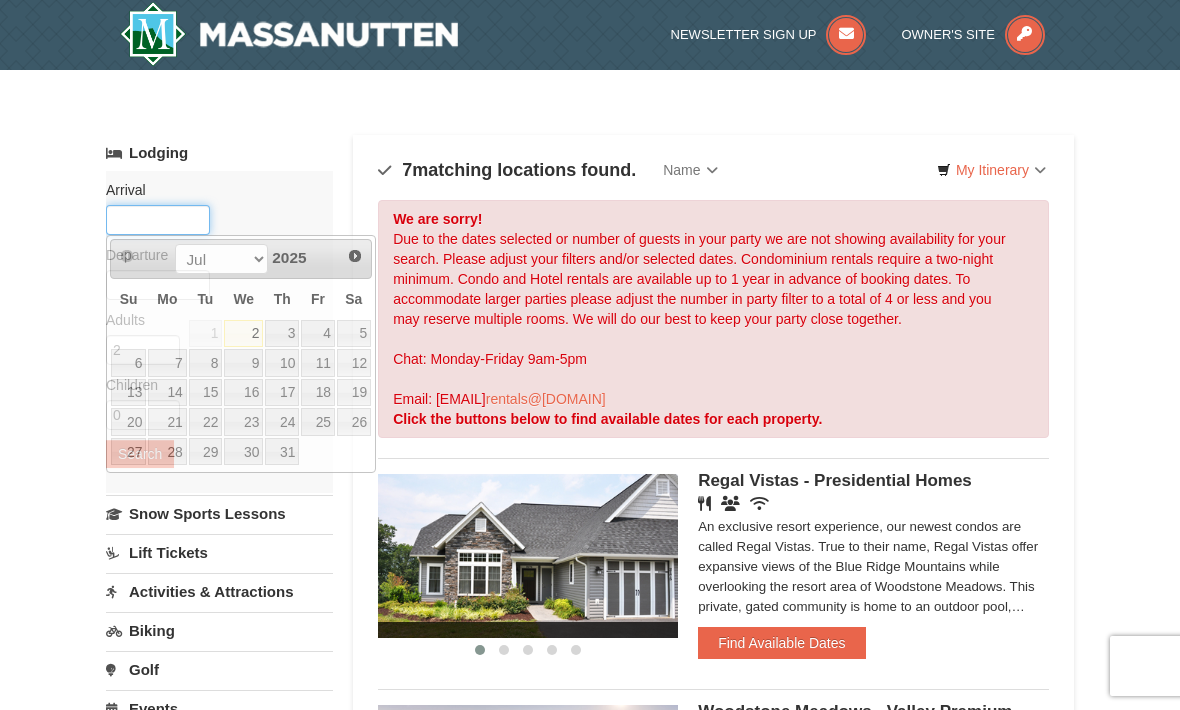 click at bounding box center (158, 220) 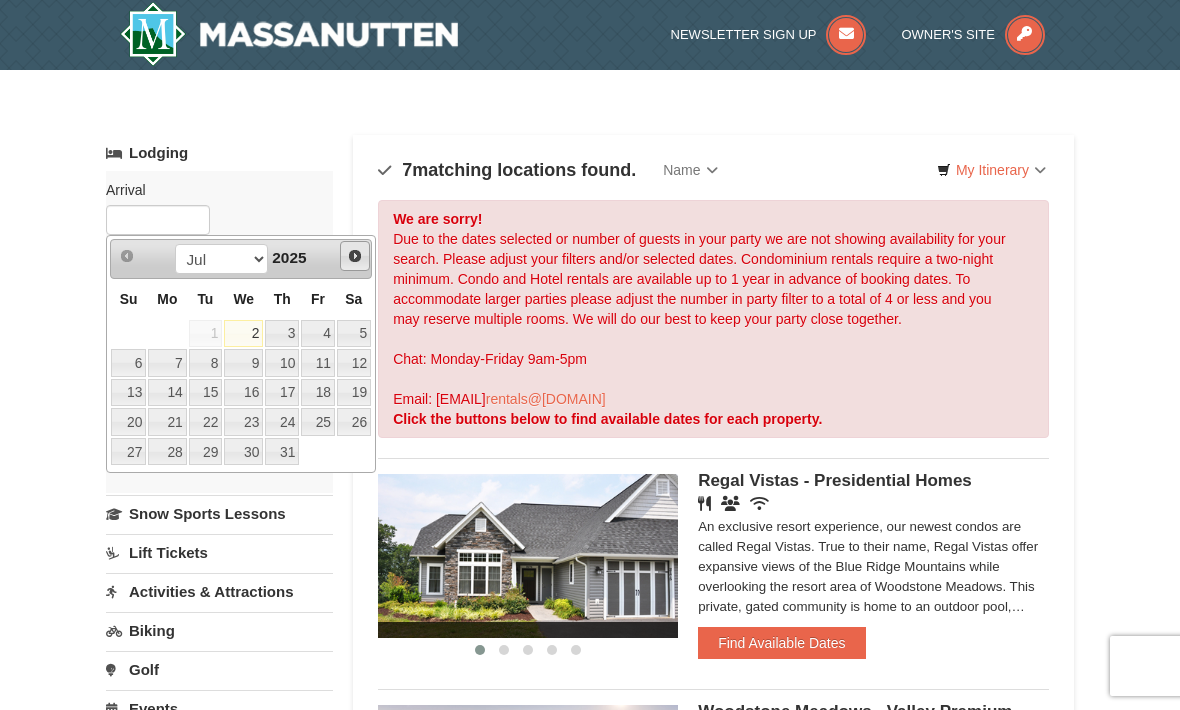 click on "Next" at bounding box center (355, 256) 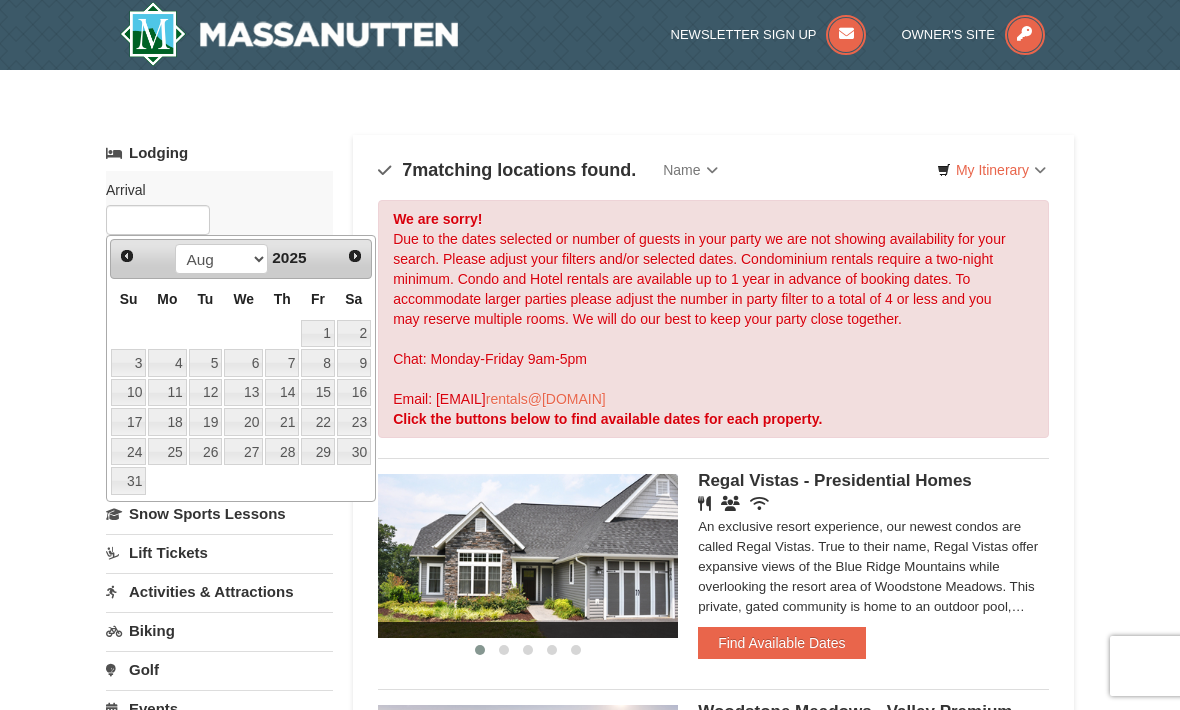 click on "Next" at bounding box center (355, 256) 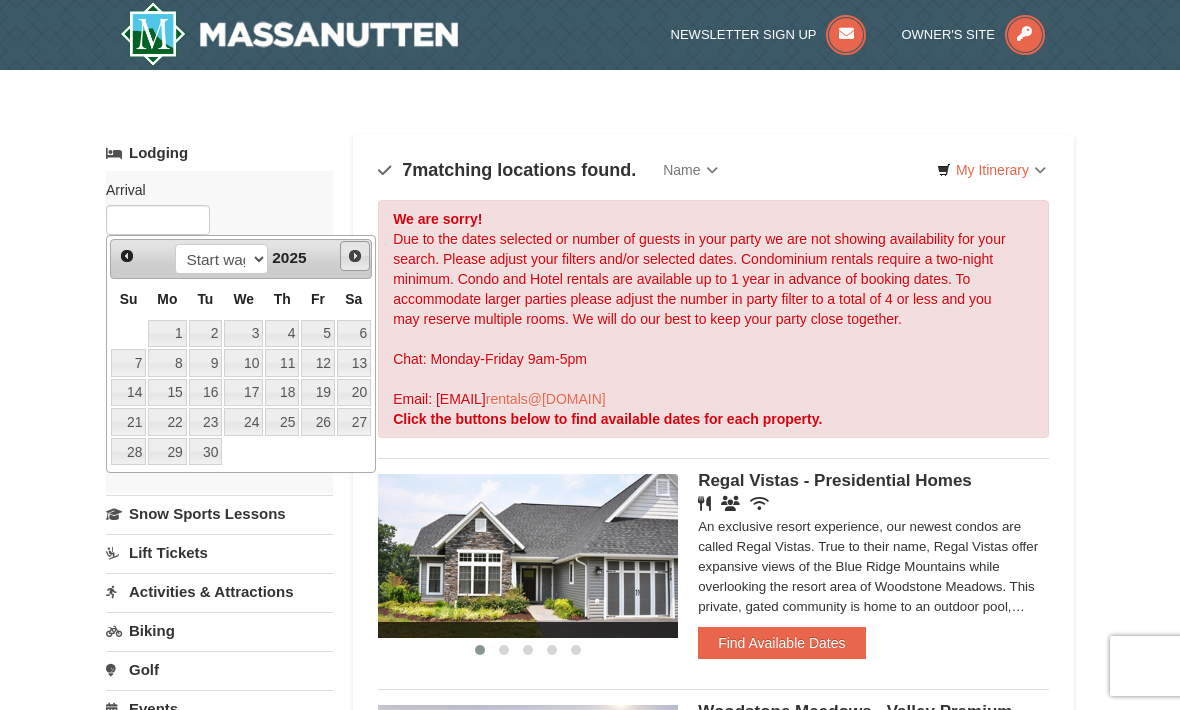 click on "Next" at bounding box center [355, 256] 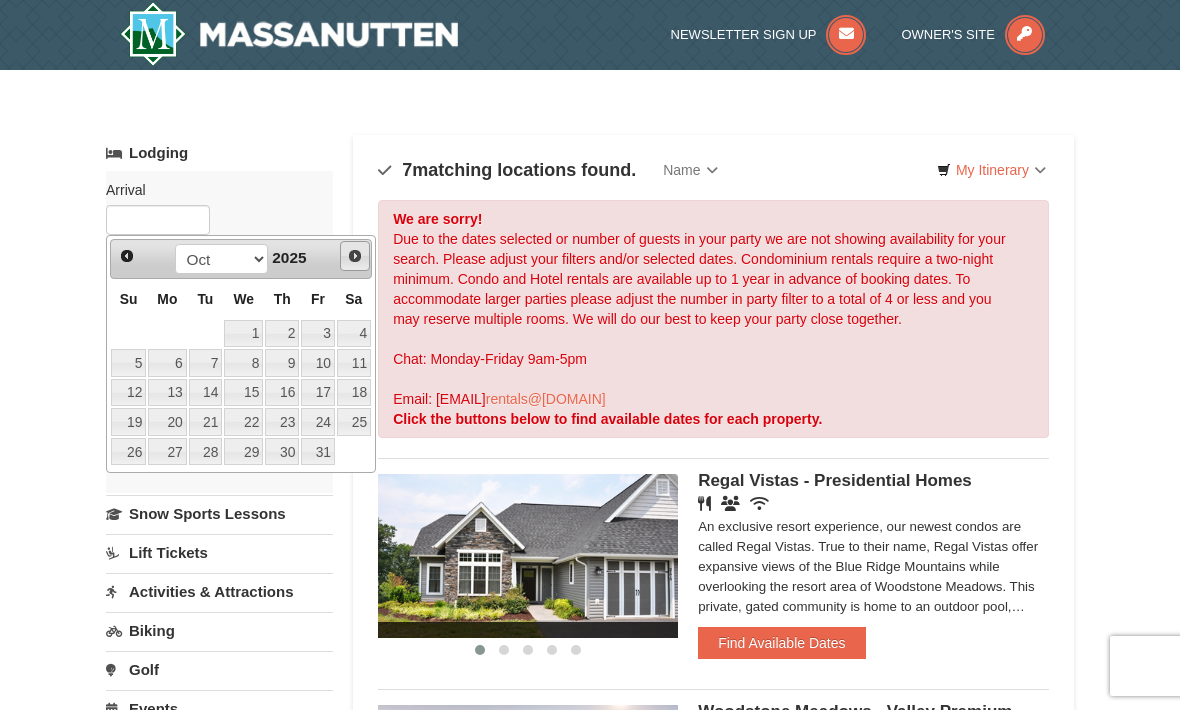 click on "Next" at bounding box center (355, 256) 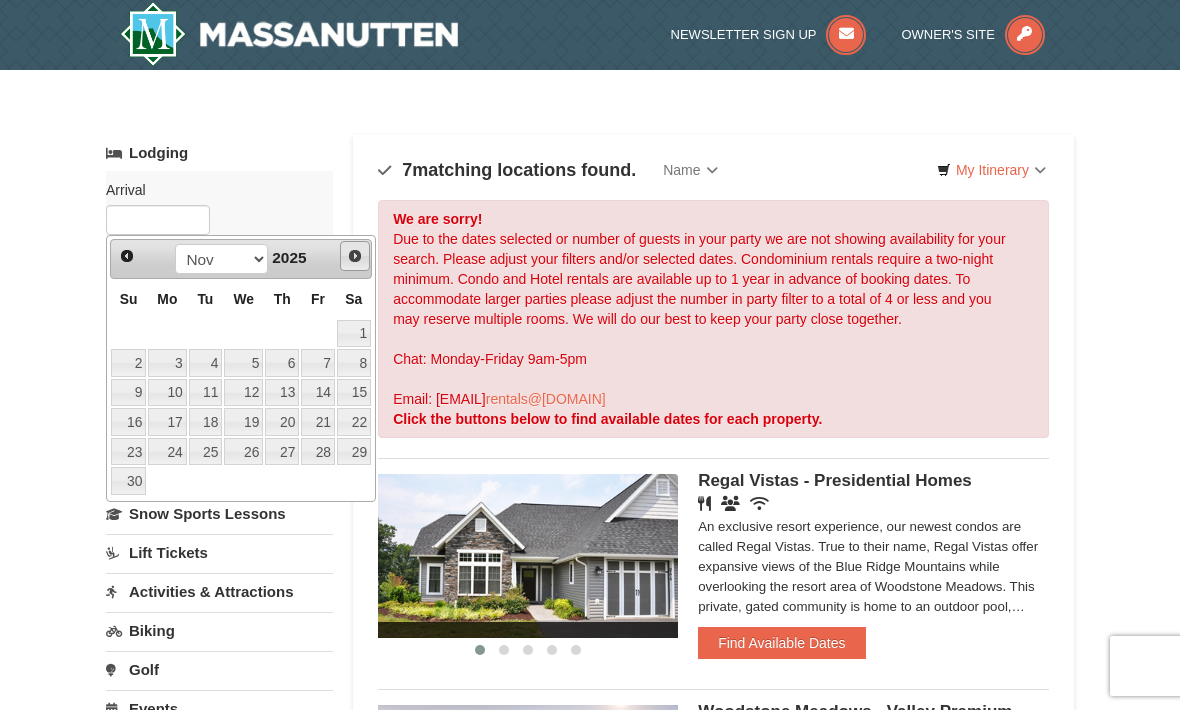 click on "Next" at bounding box center (355, 256) 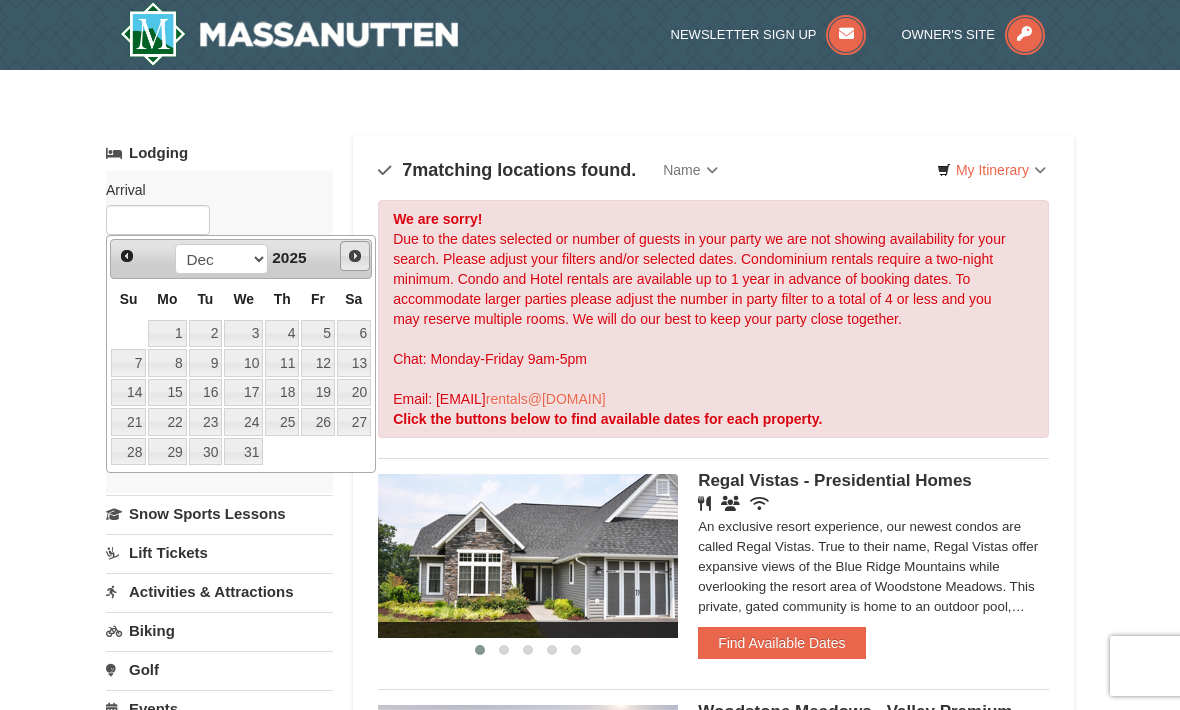 click on "Next" at bounding box center [355, 256] 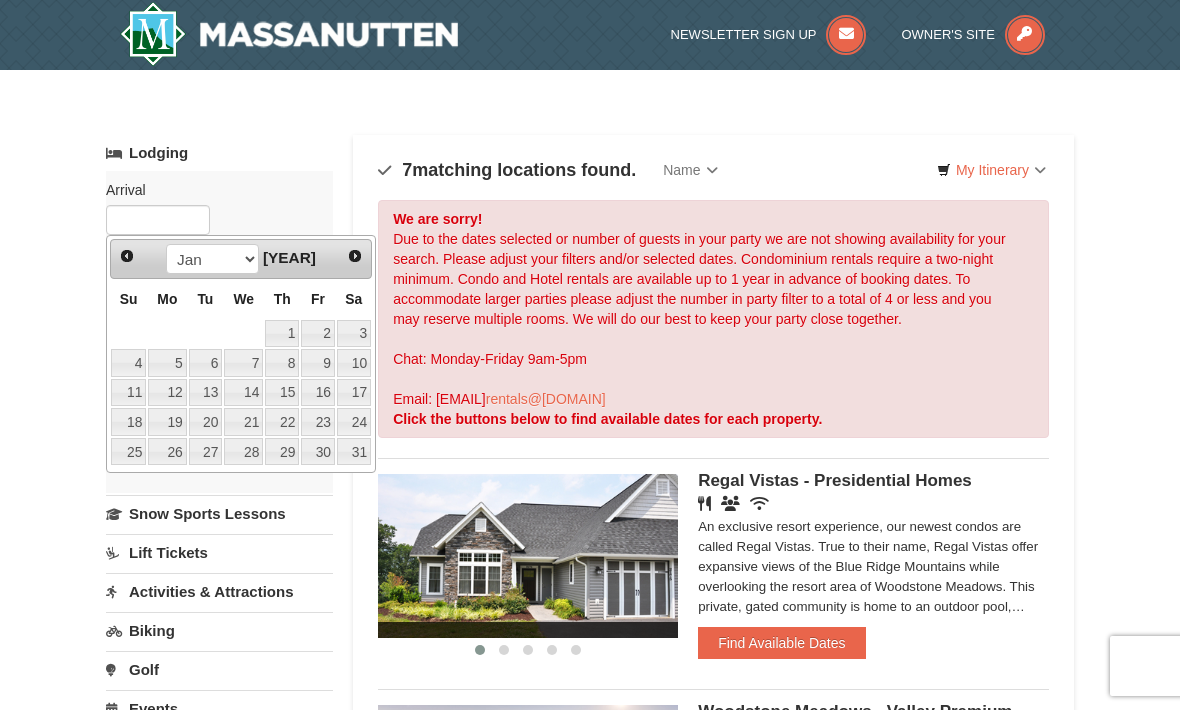 click on "Next" at bounding box center (355, 256) 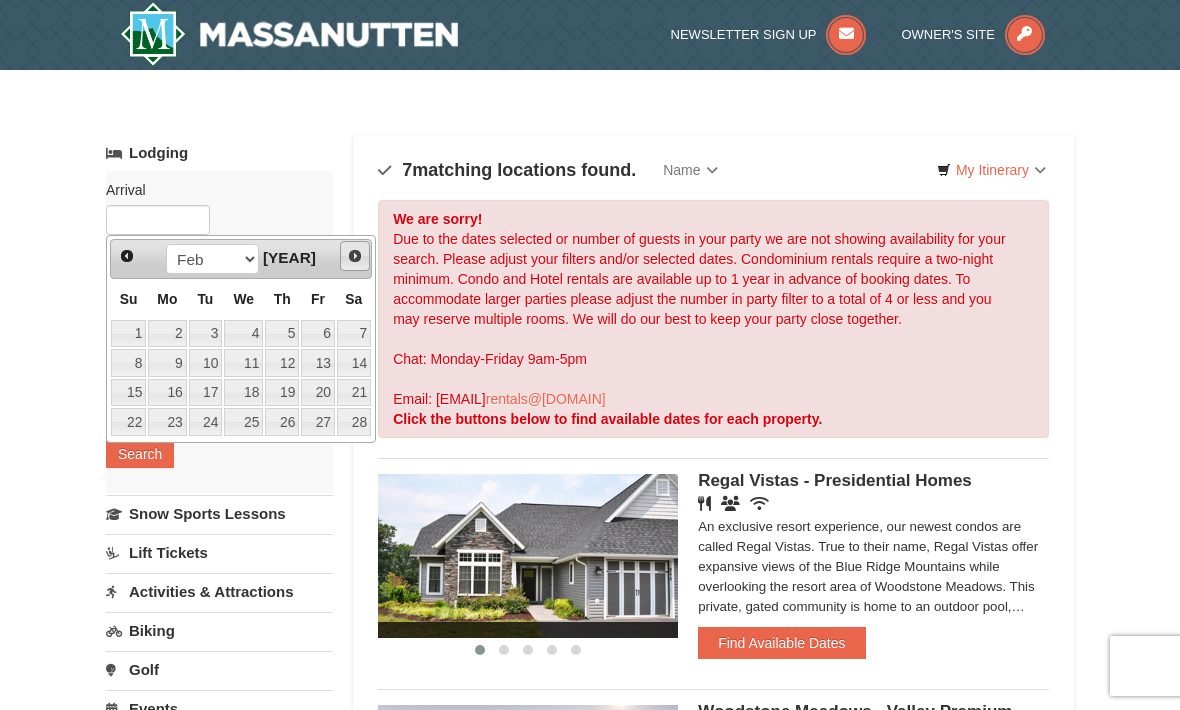 click on "Next" at bounding box center (355, 256) 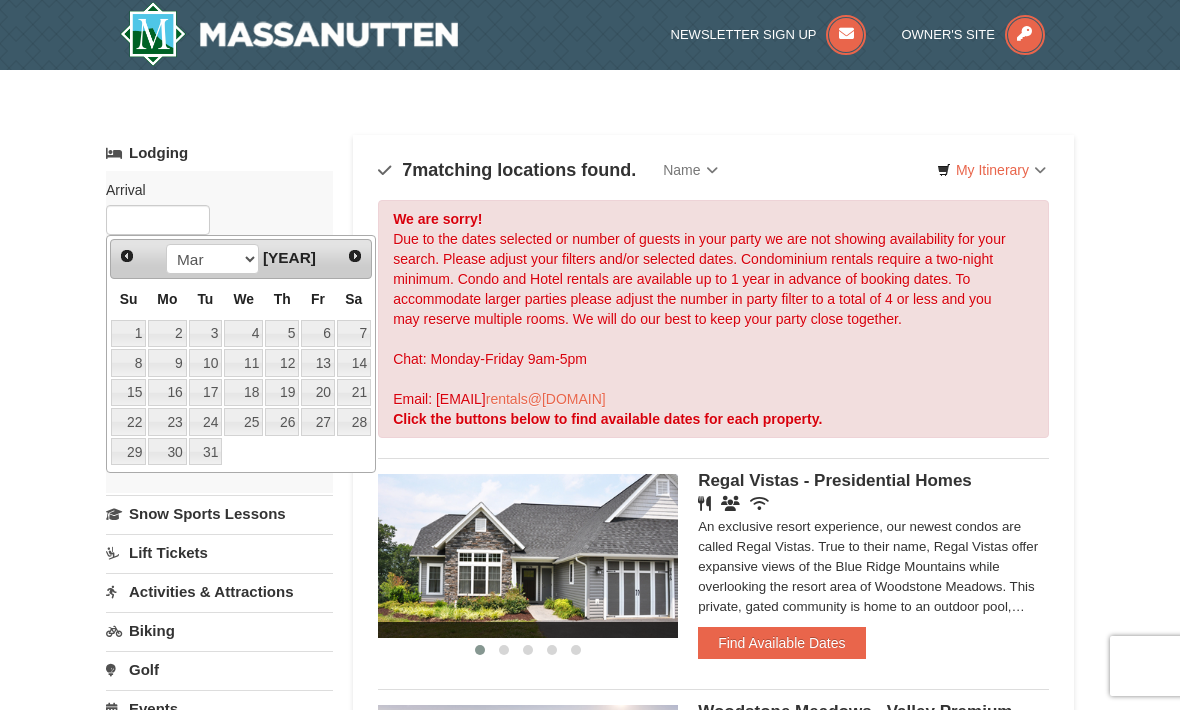 click on "Next" at bounding box center [355, 256] 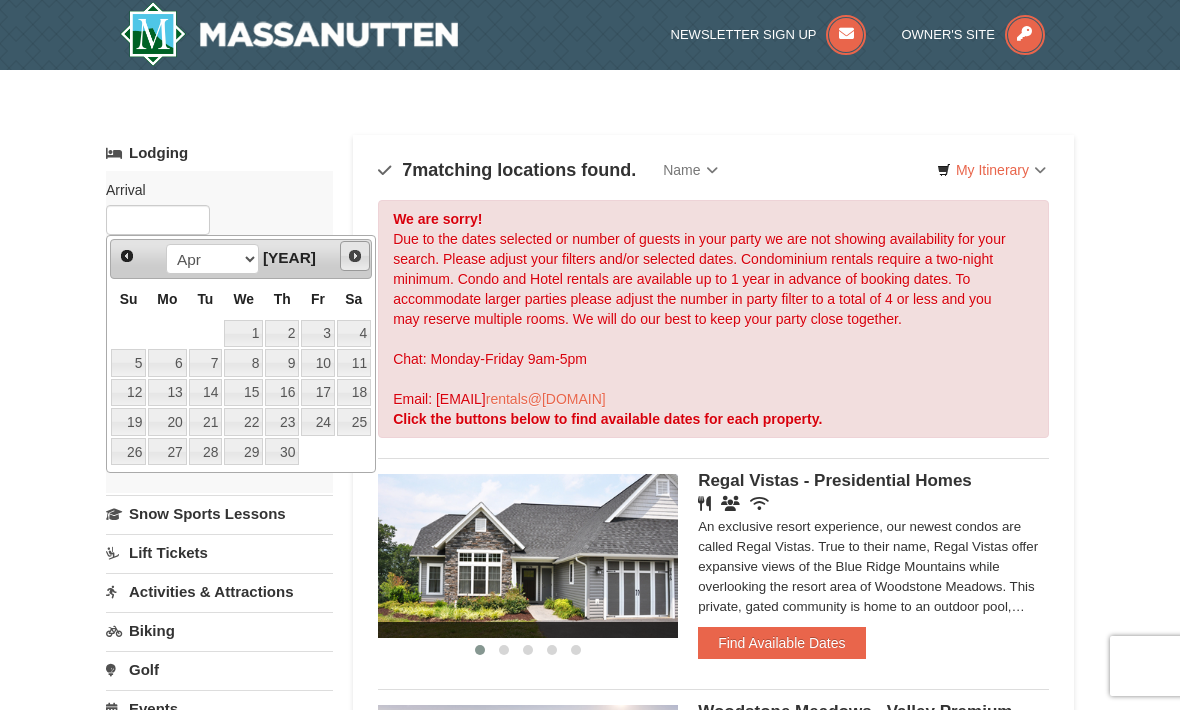 click on "Next" at bounding box center (355, 256) 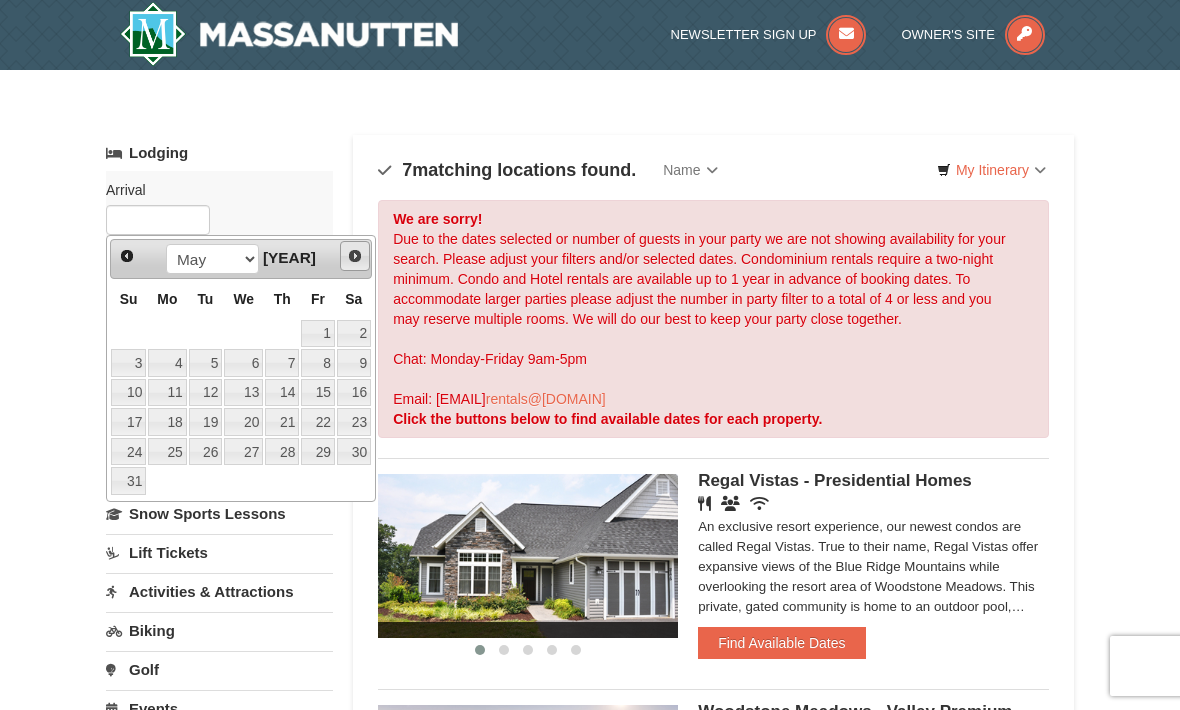 click on "Next" at bounding box center (355, 256) 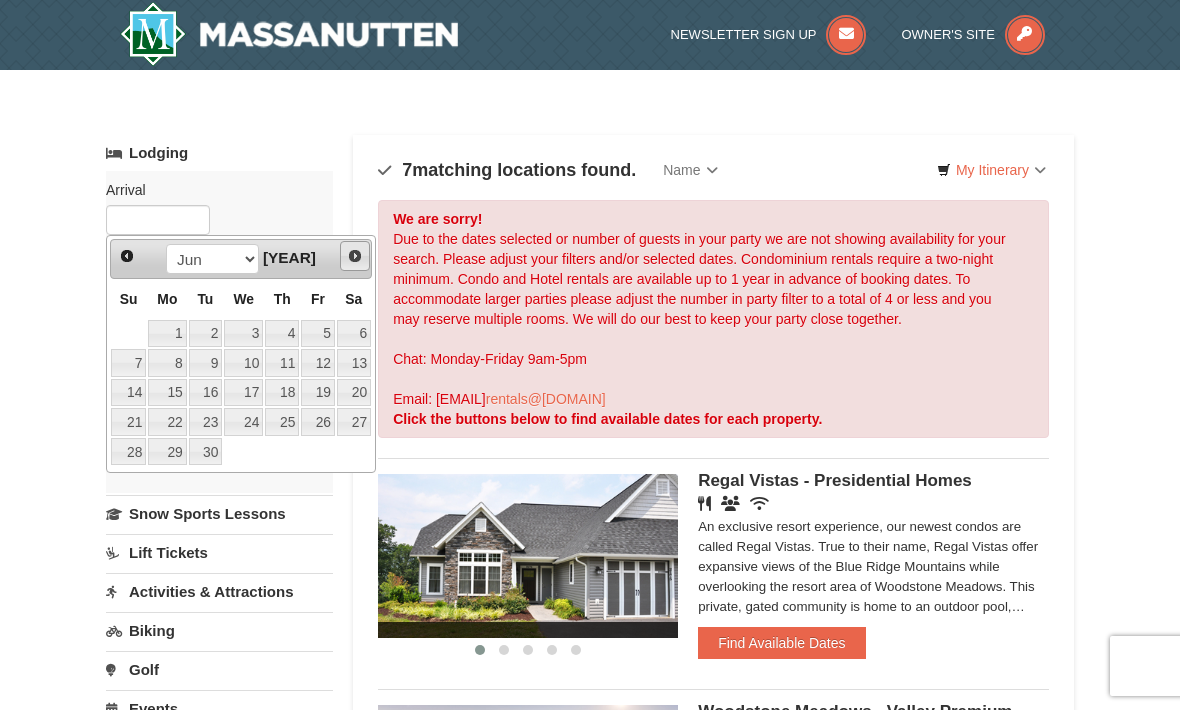 click on "Next" at bounding box center [355, 256] 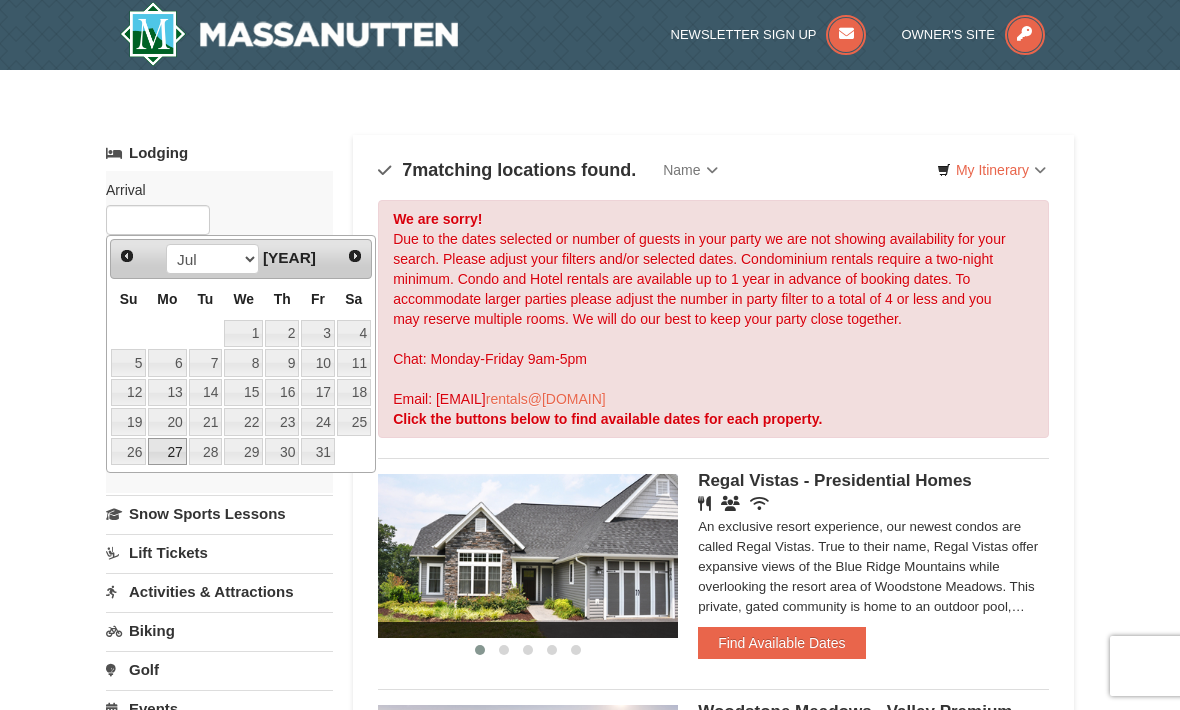 click on "27" at bounding box center [167, 452] 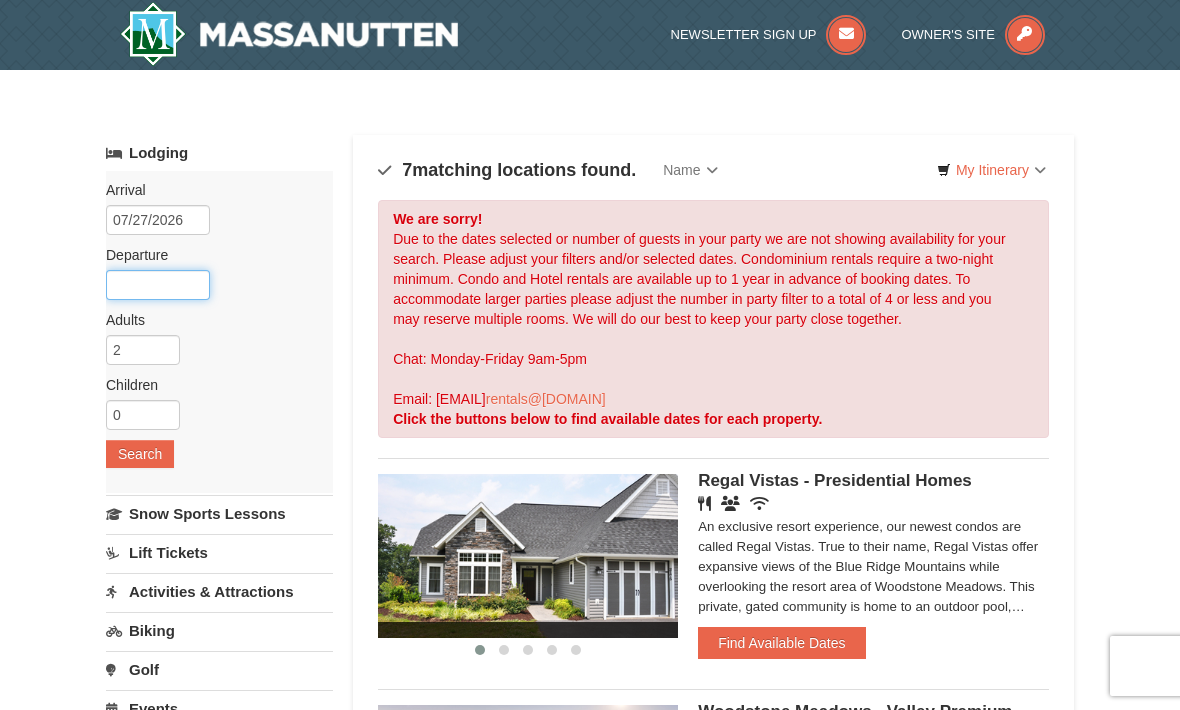 click at bounding box center [158, 285] 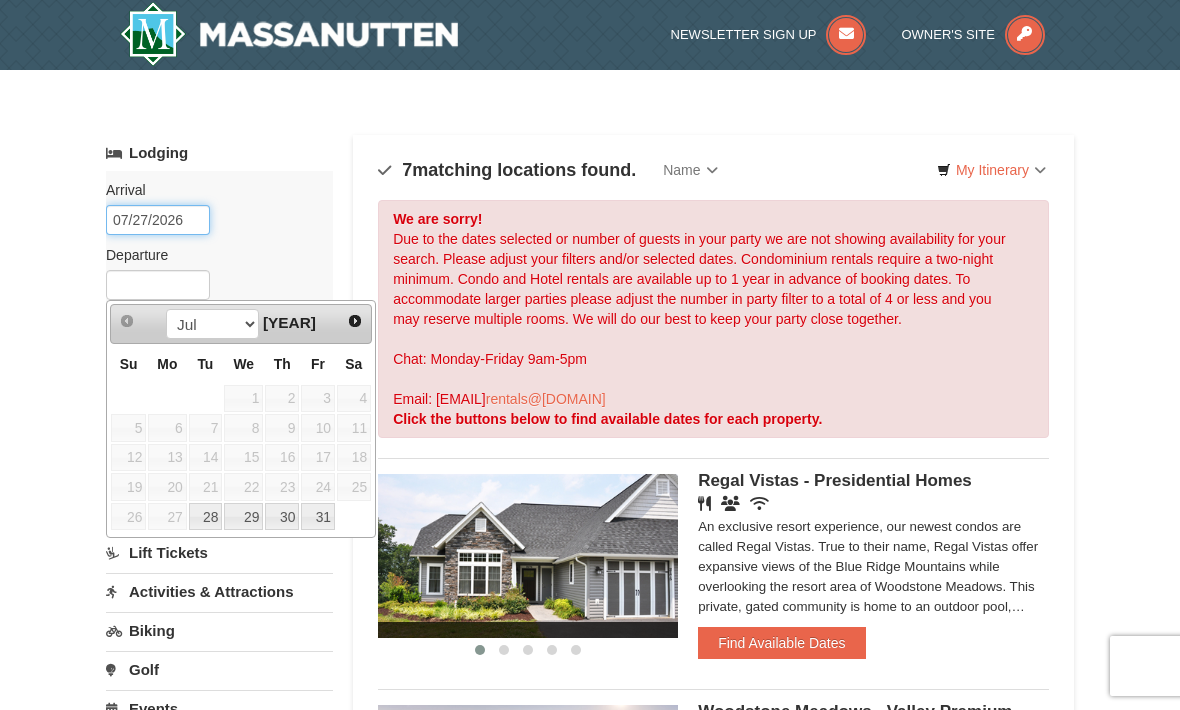 click on "07/27/2026" at bounding box center [158, 220] 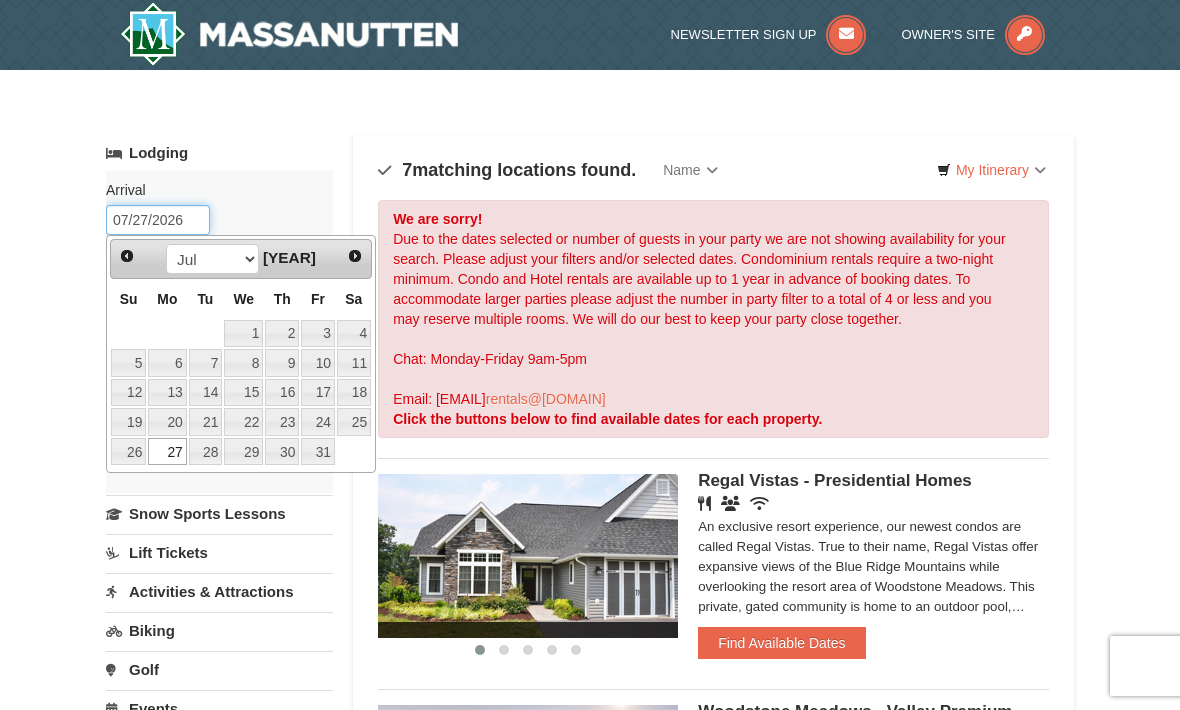 click on "07/27/2026" at bounding box center [158, 220] 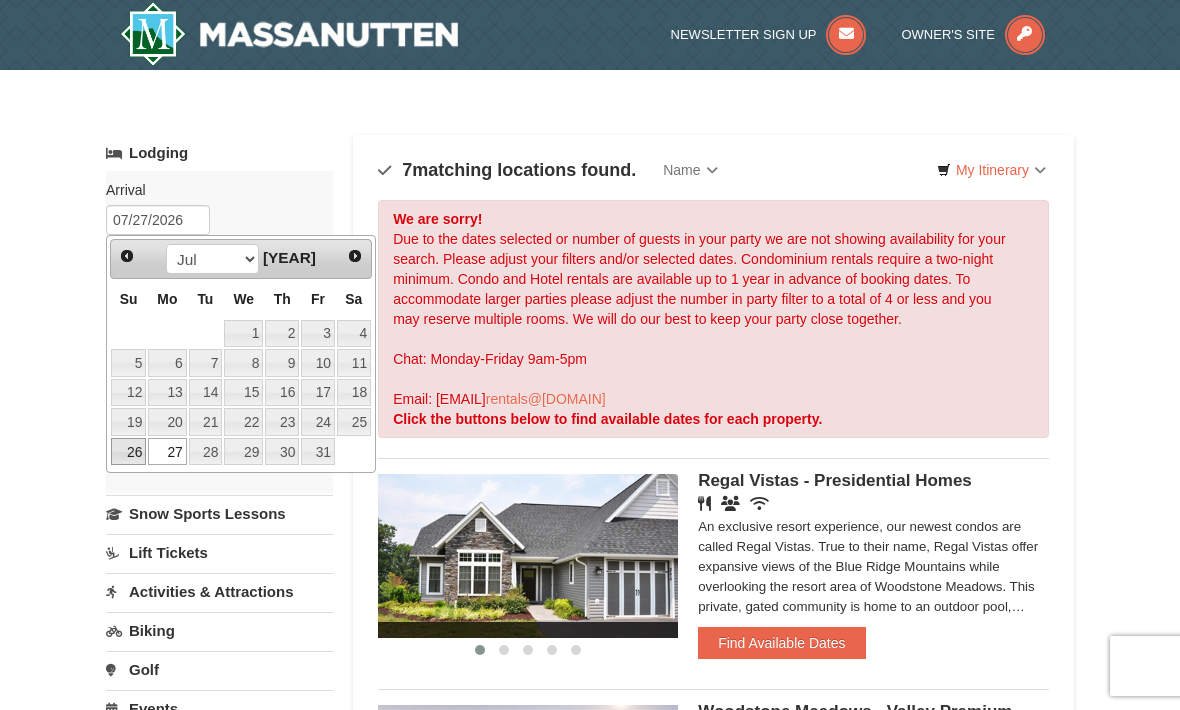 click on "26" at bounding box center [128, 452] 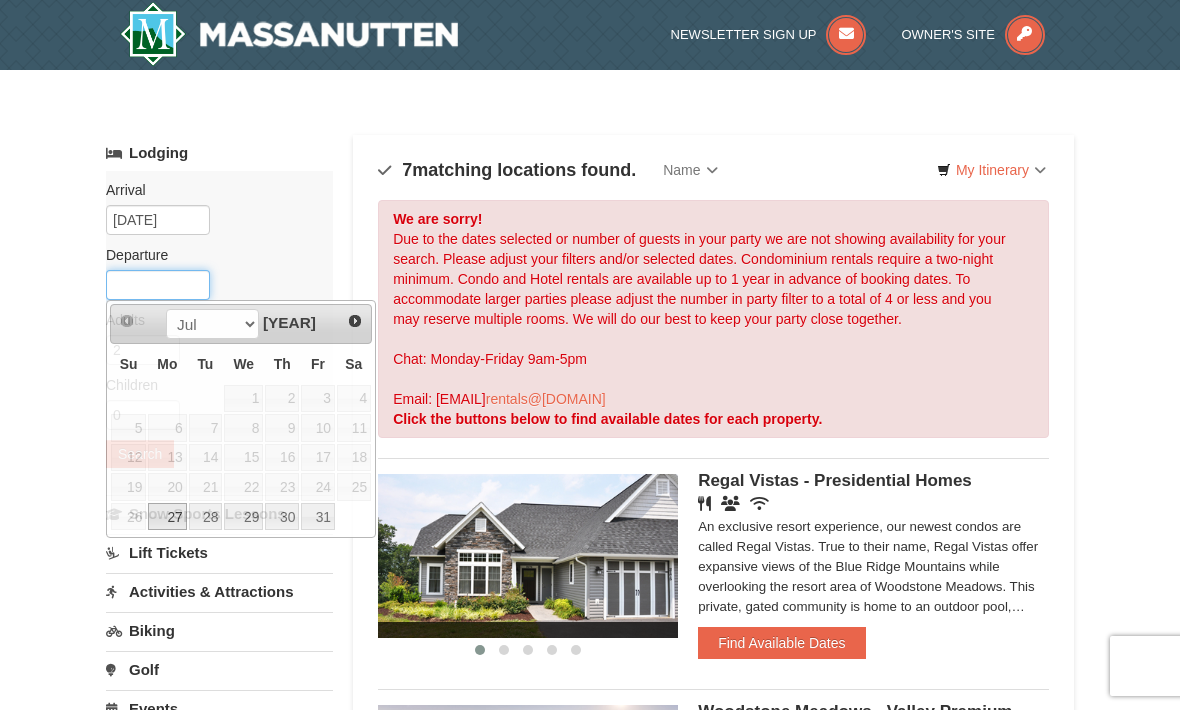click at bounding box center [158, 285] 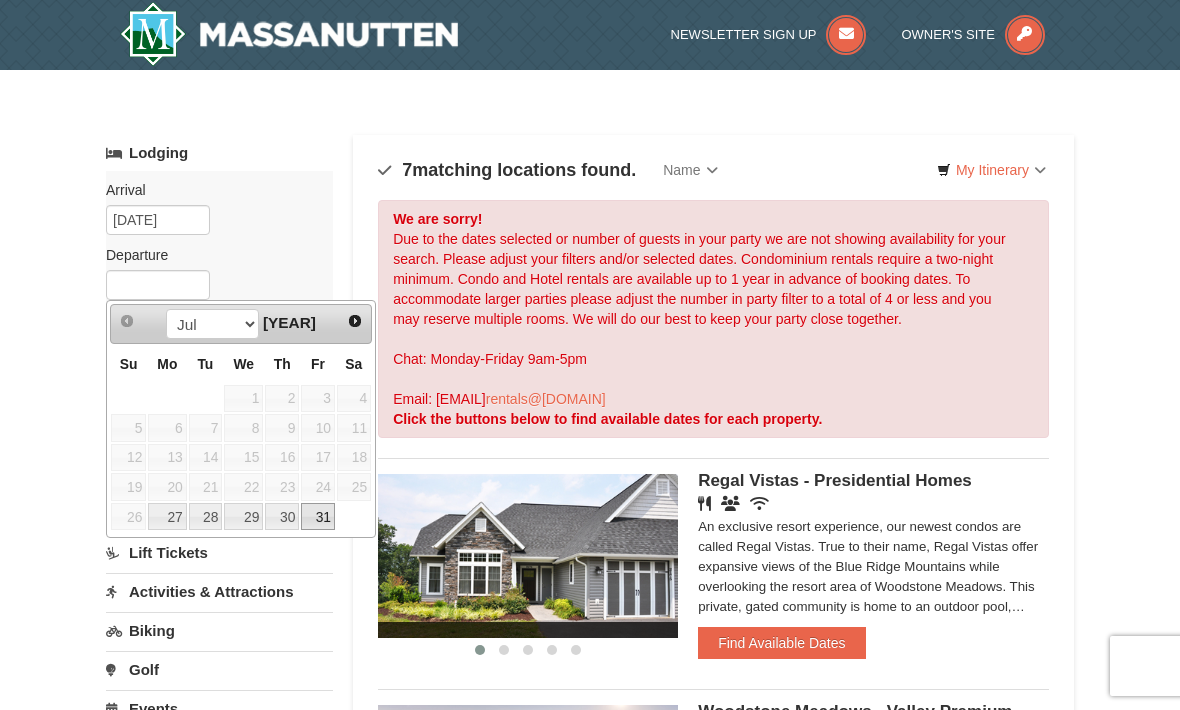 click on "31" at bounding box center [318, 517] 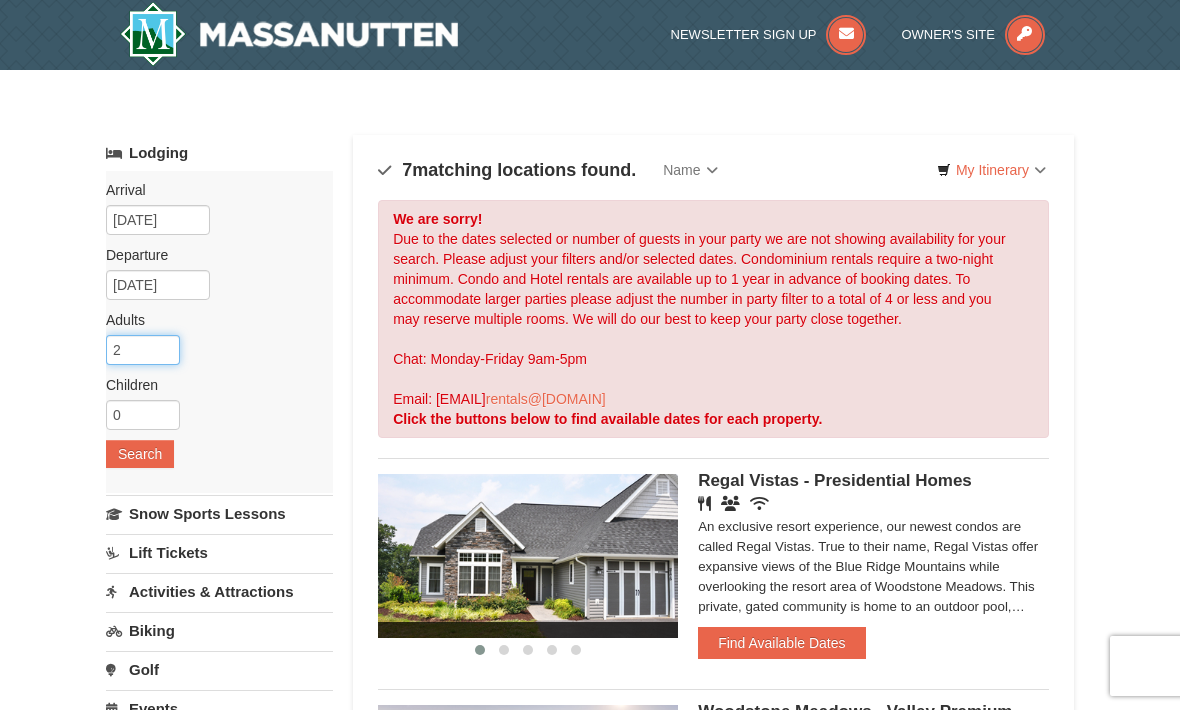 click on "2" at bounding box center (143, 350) 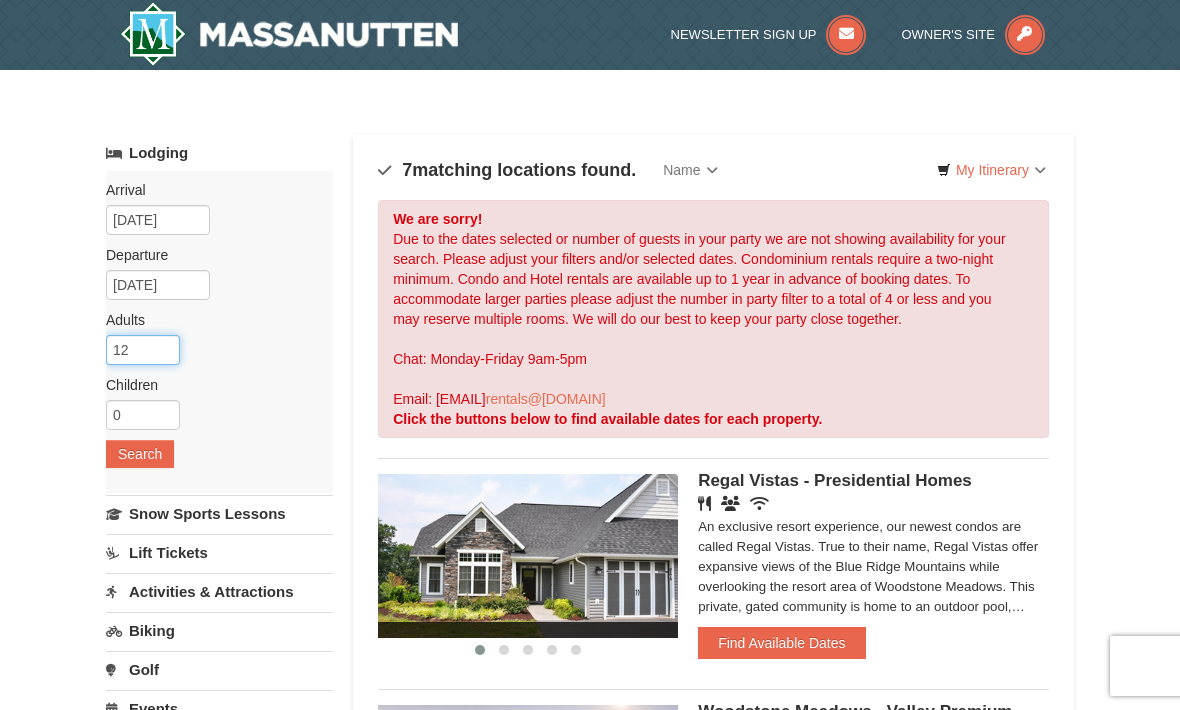 type on "12" 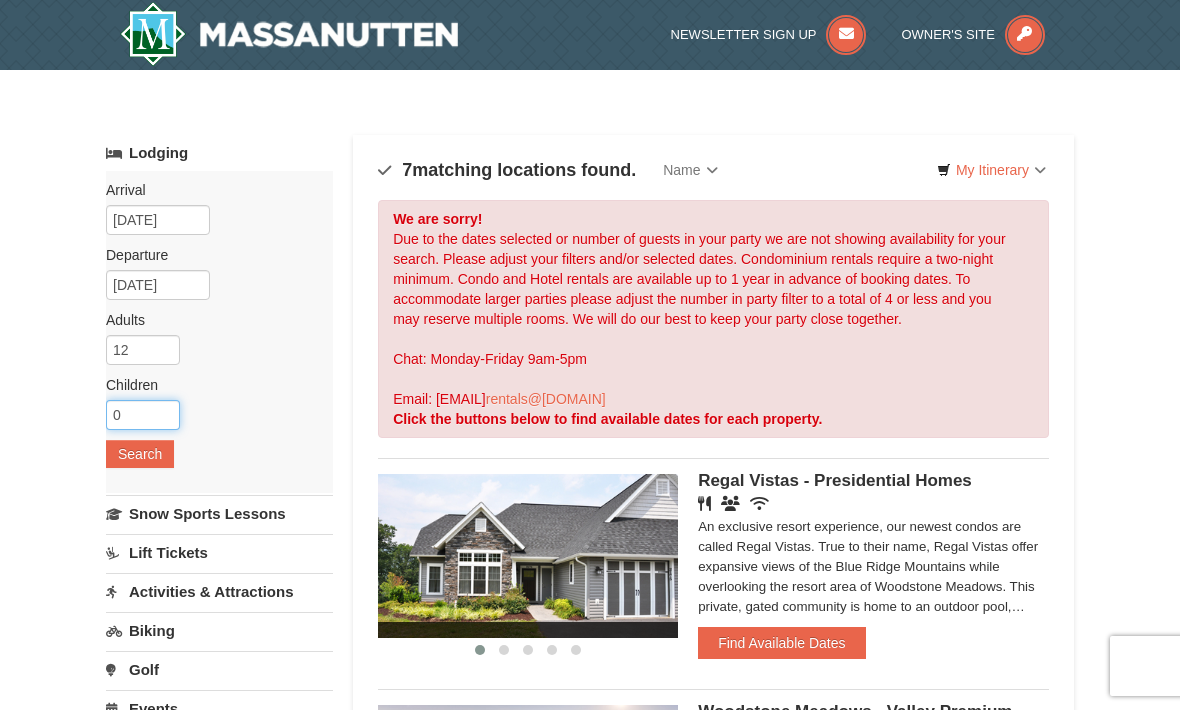 click on "0" at bounding box center (143, 415) 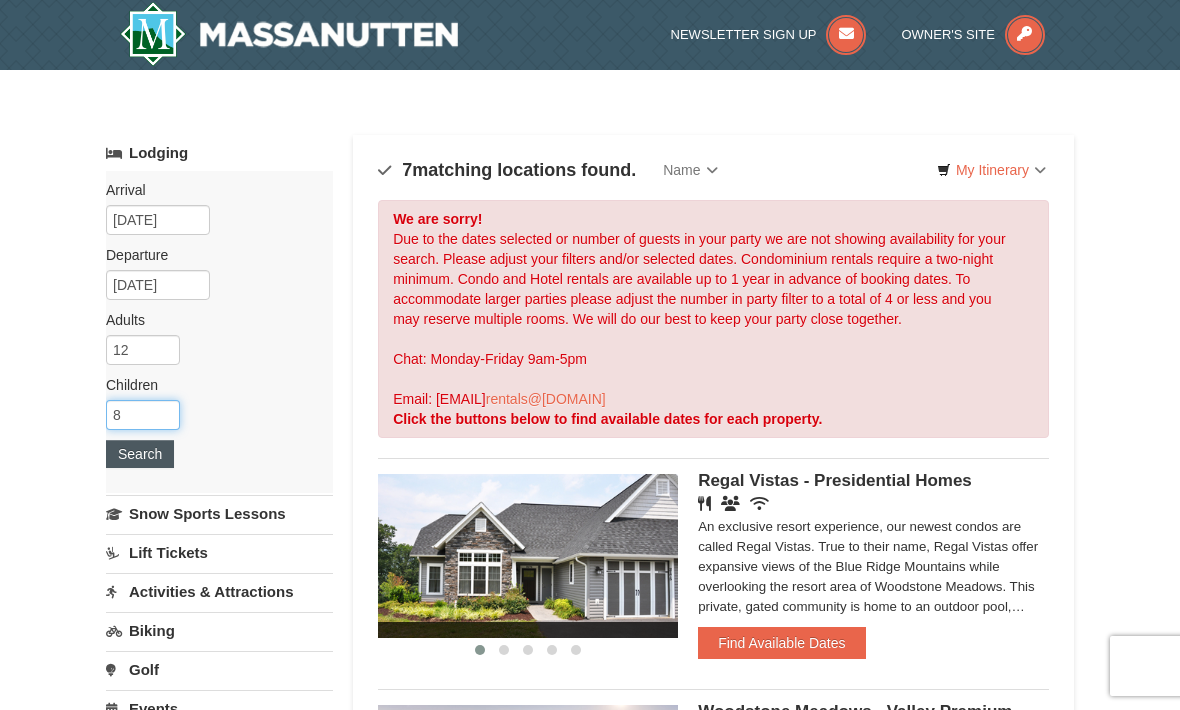 type on "8" 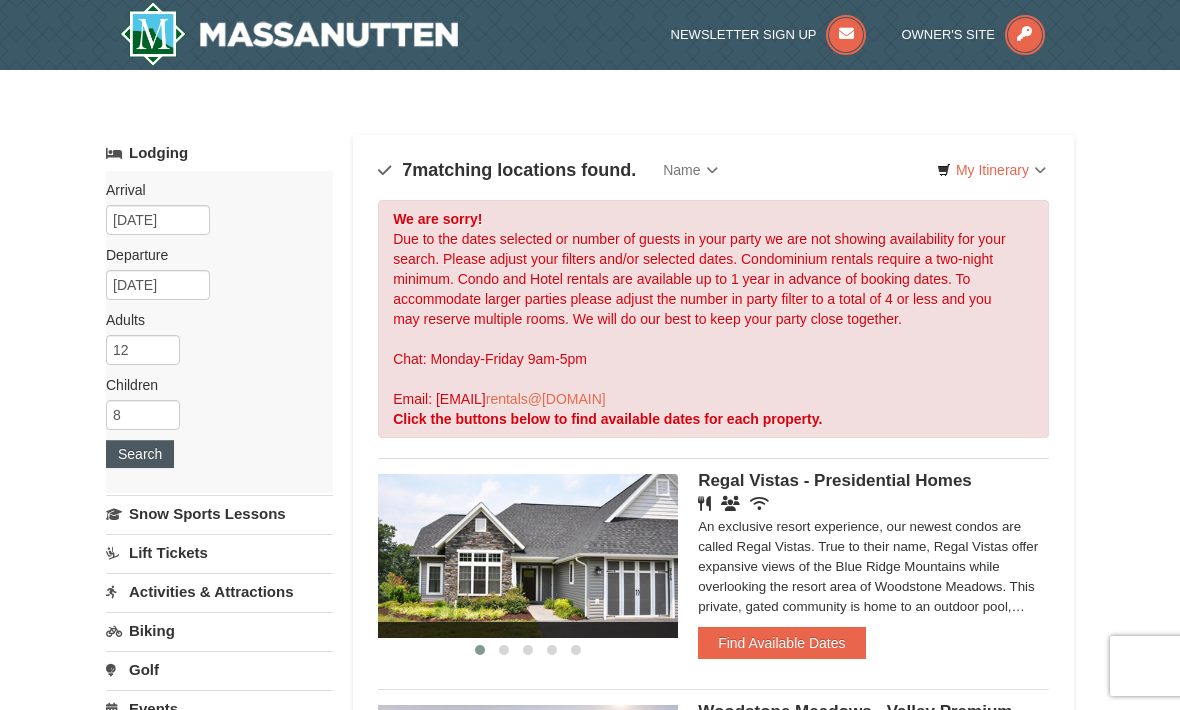 click on "Search" at bounding box center (140, 454) 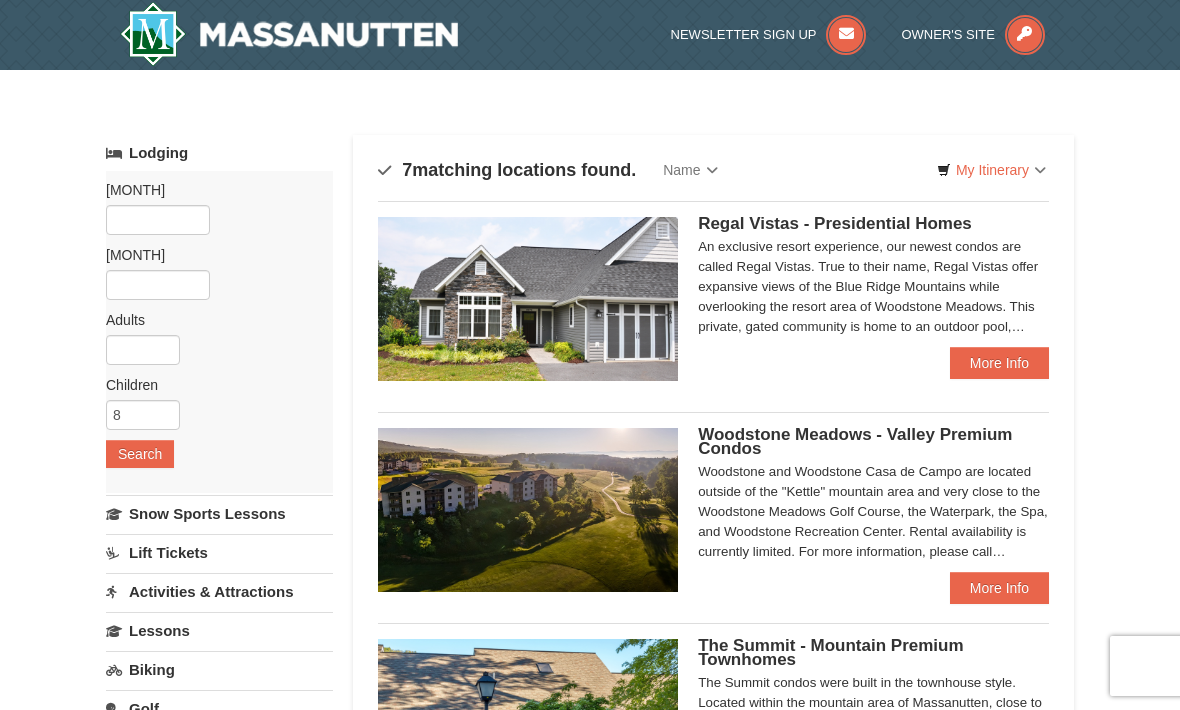 scroll, scrollTop: 0, scrollLeft: 0, axis: both 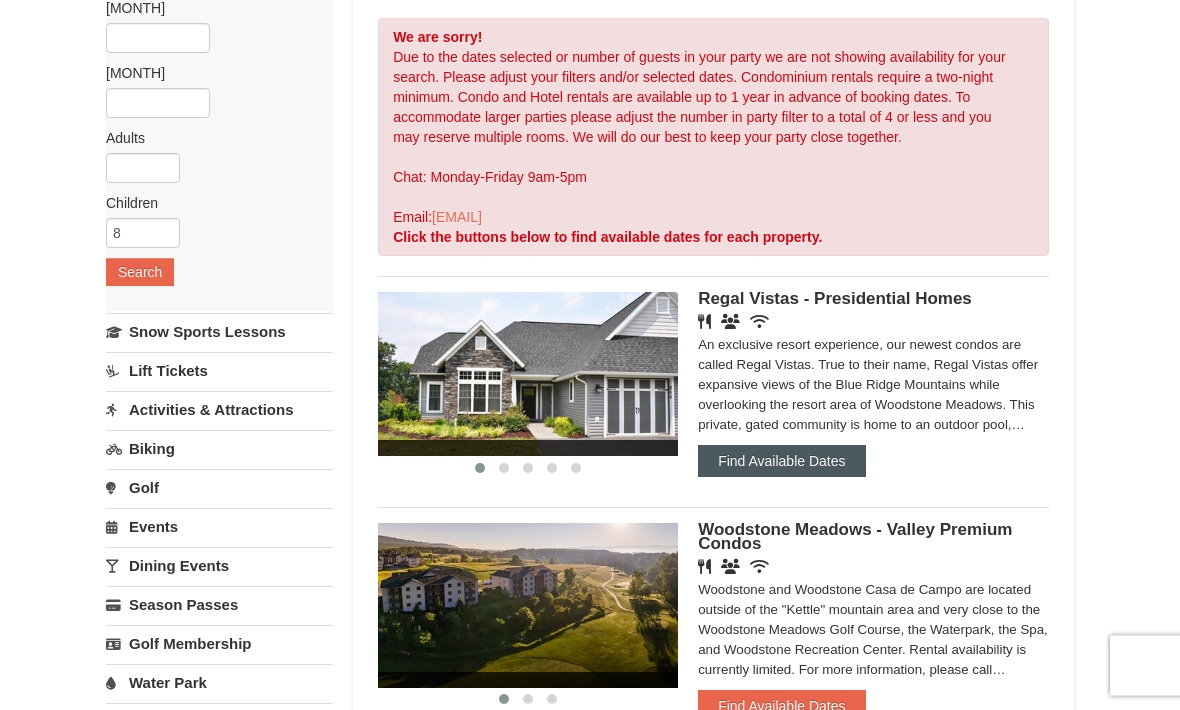 click on "Find Available Dates" at bounding box center (781, 462) 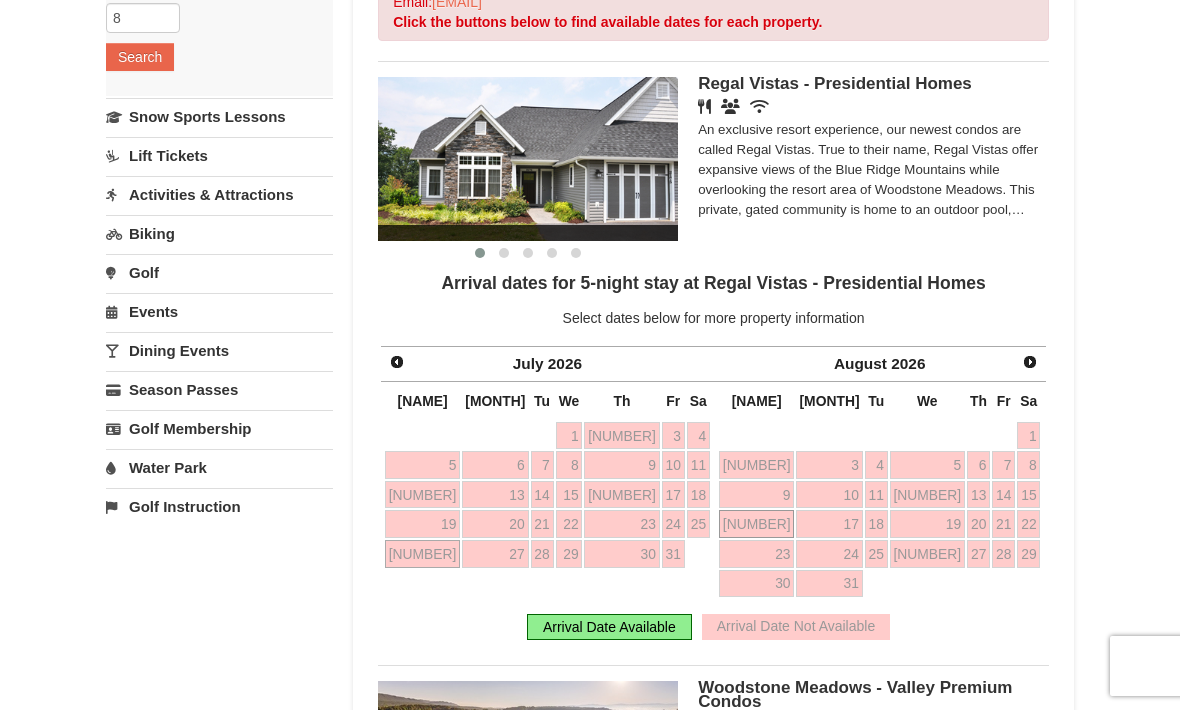 scroll, scrollTop: 401, scrollLeft: 0, axis: vertical 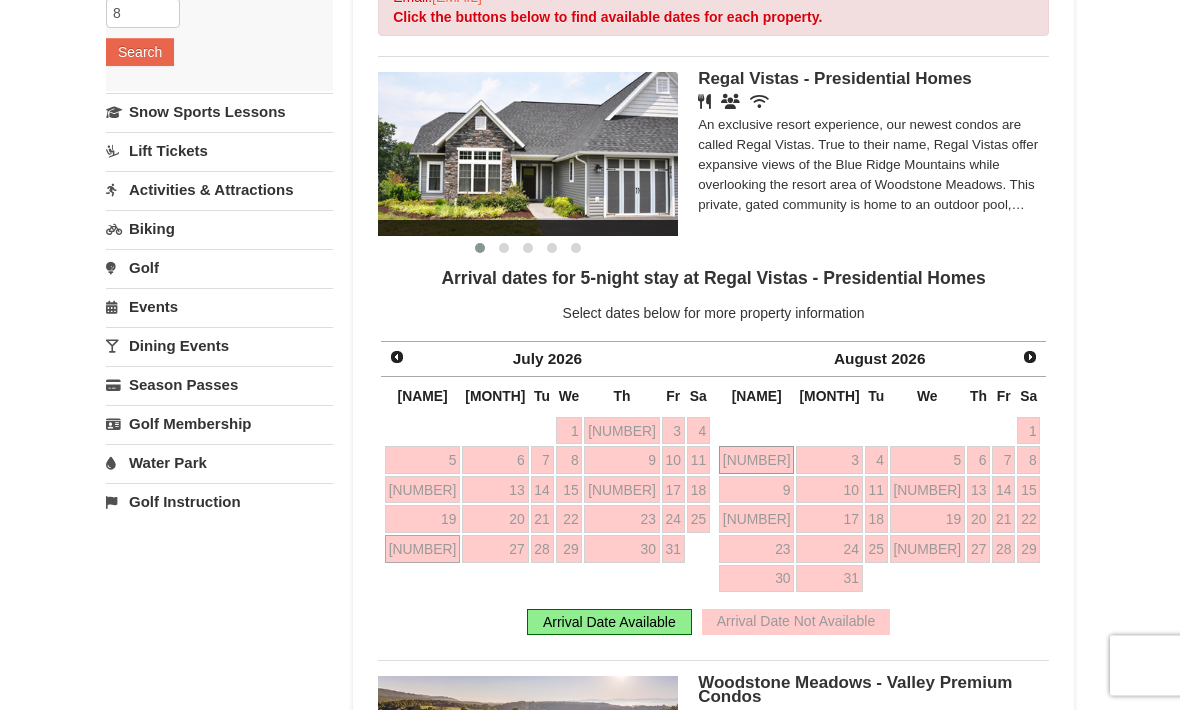 click on "2" at bounding box center (756, 461) 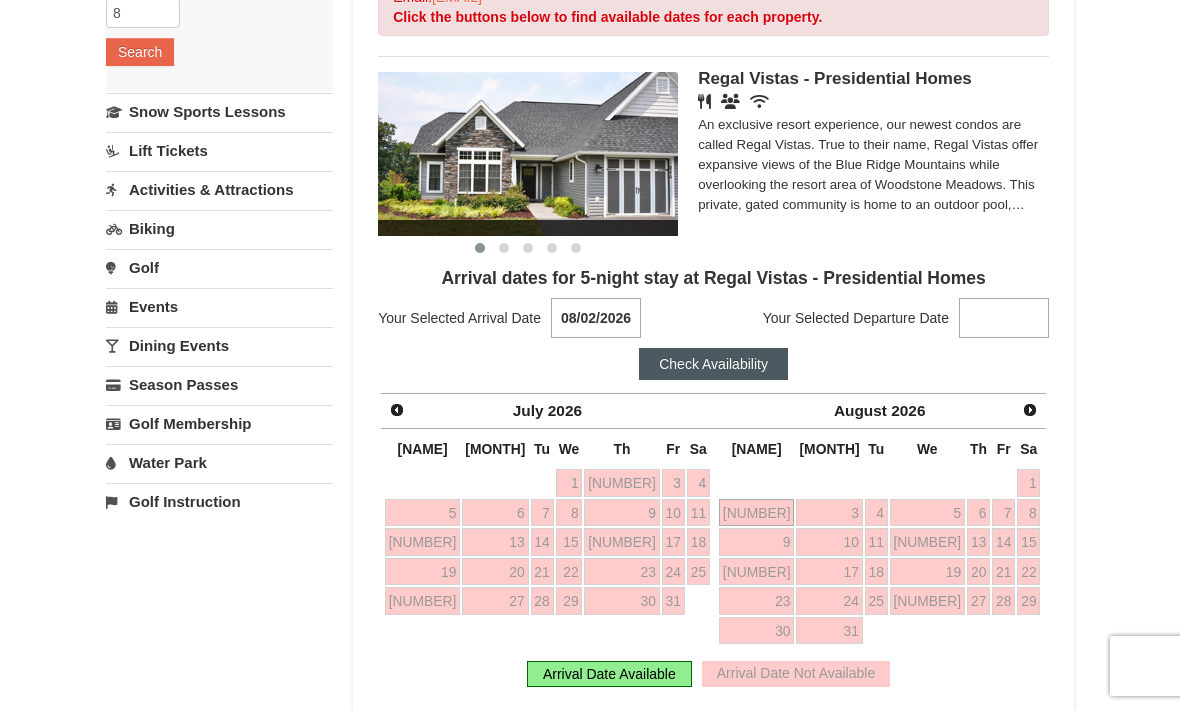 click on "2" at bounding box center [756, 513] 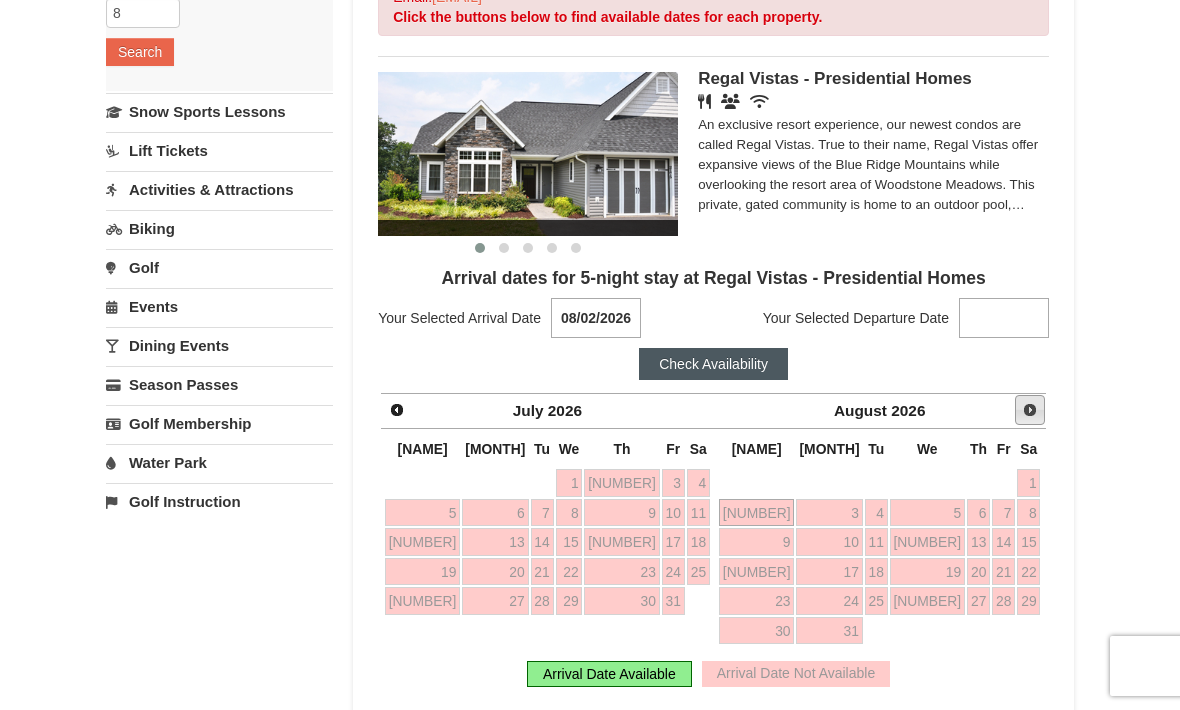 click on "Next" at bounding box center [1030, 410] 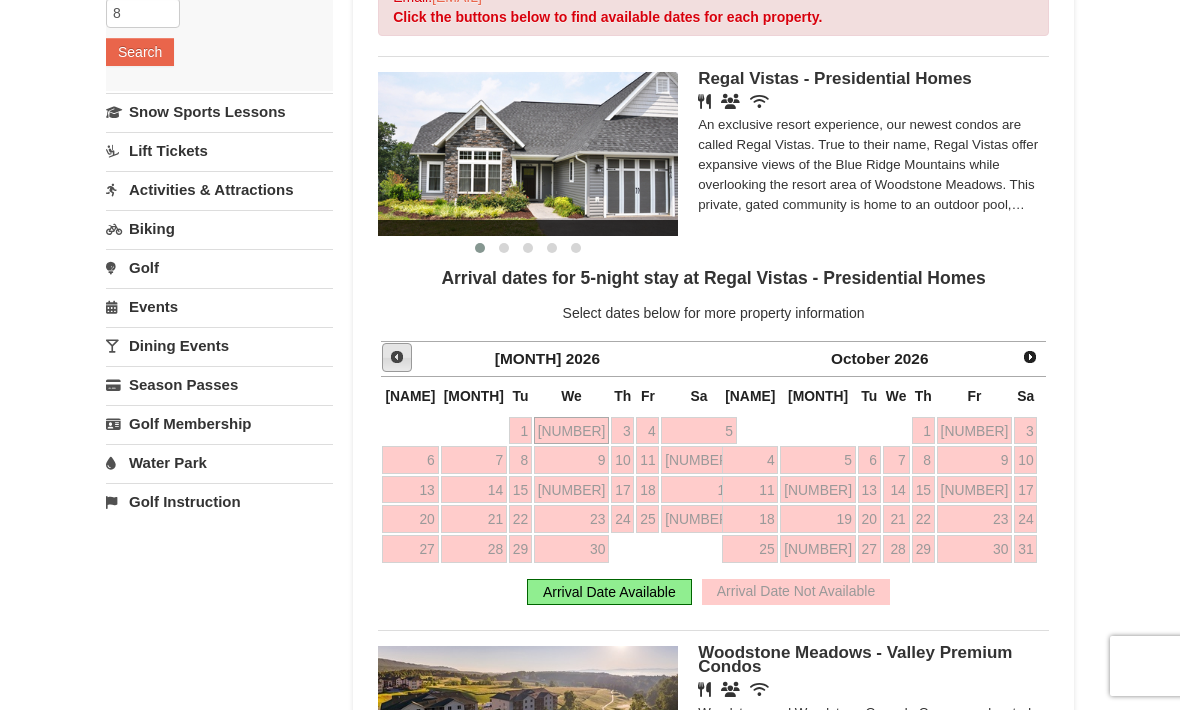 click on "Prev" at bounding box center (397, 357) 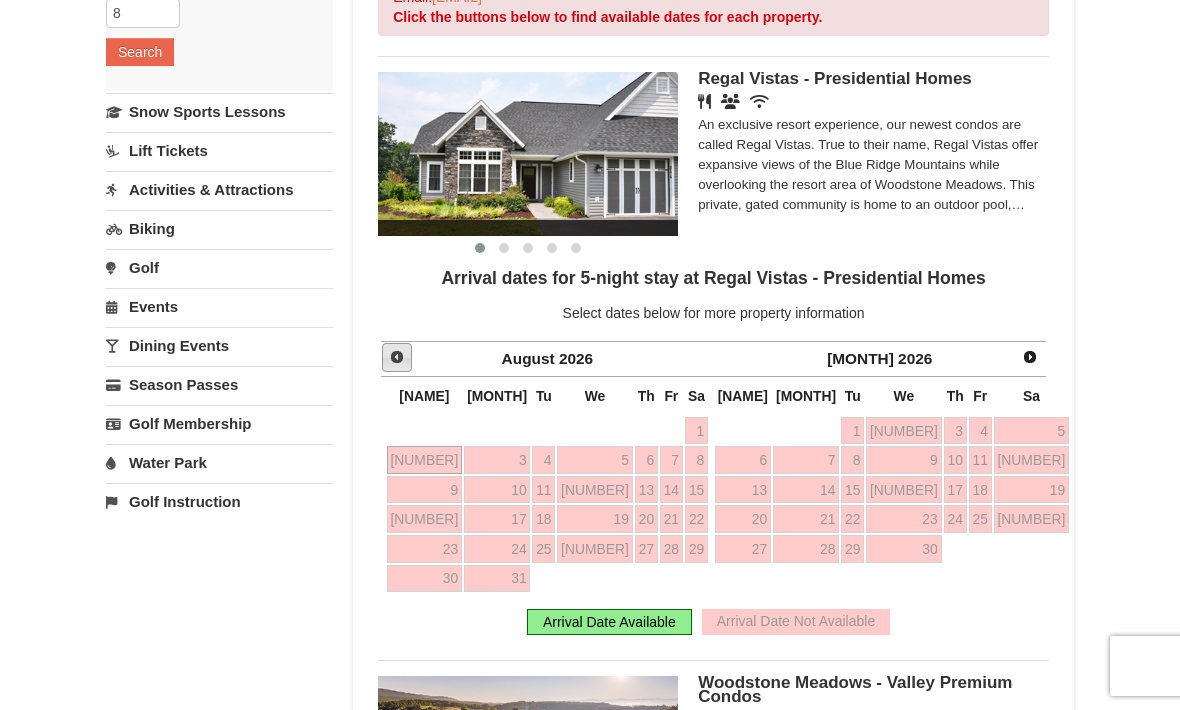 click on "Prev" at bounding box center [397, 357] 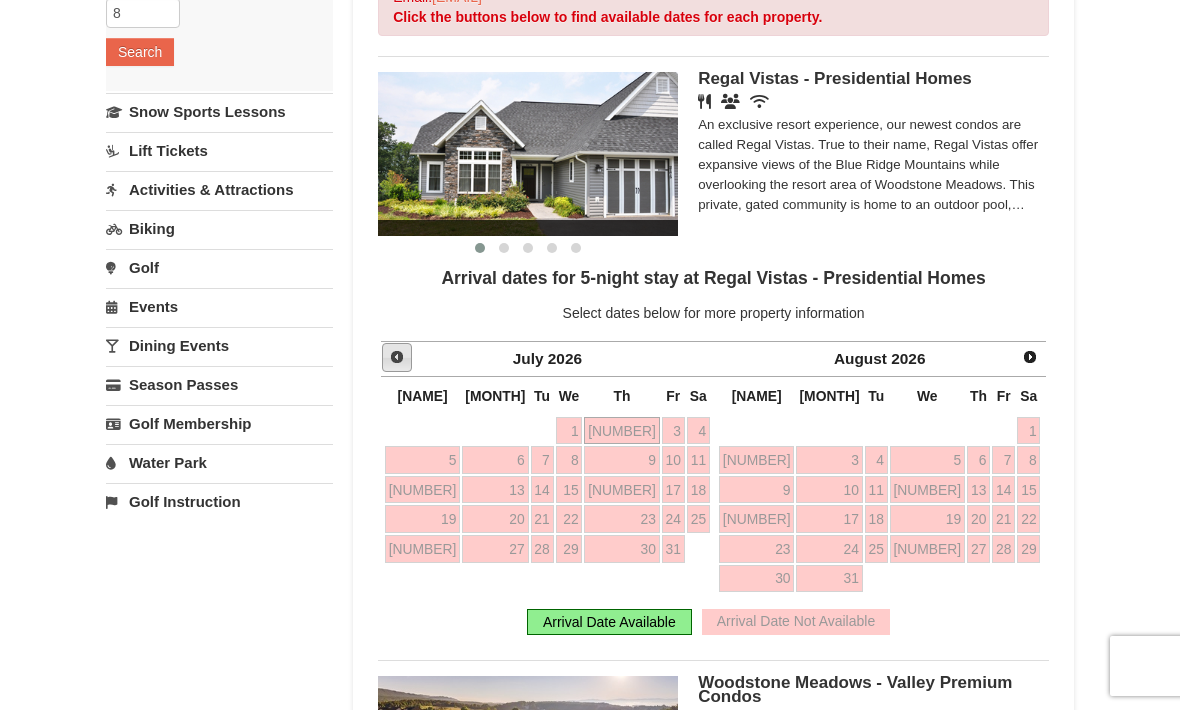 click on "Prev" at bounding box center (397, 357) 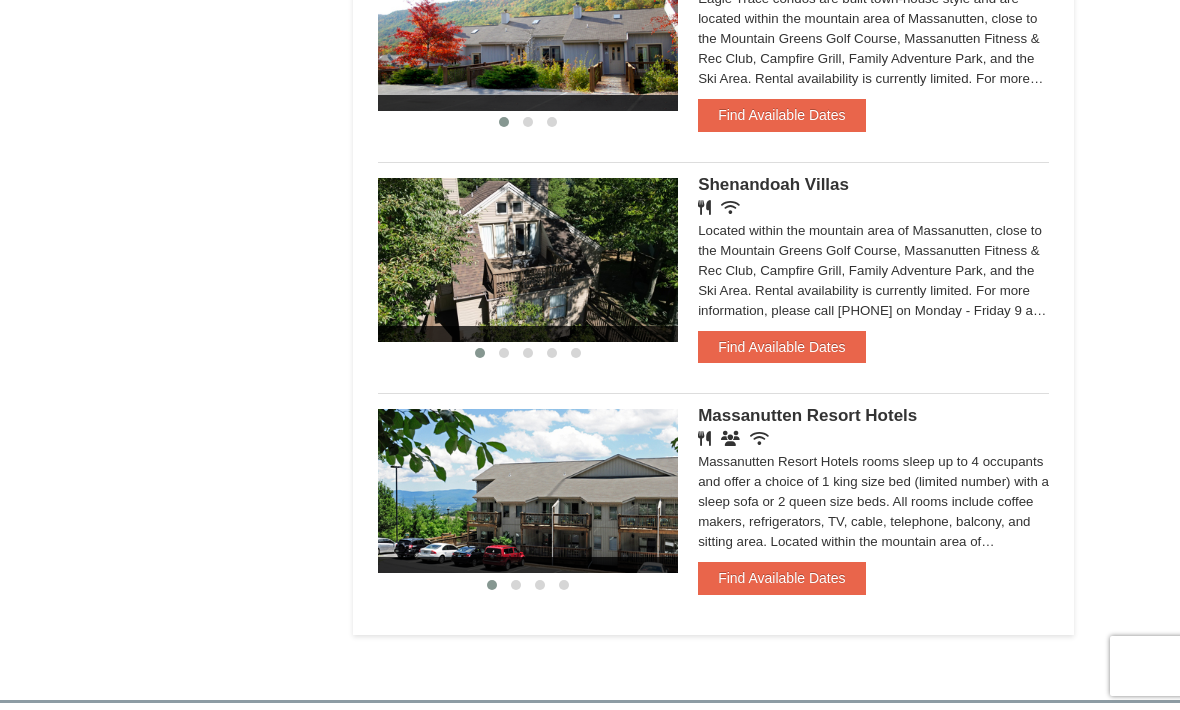 scroll, scrollTop: 1839, scrollLeft: 0, axis: vertical 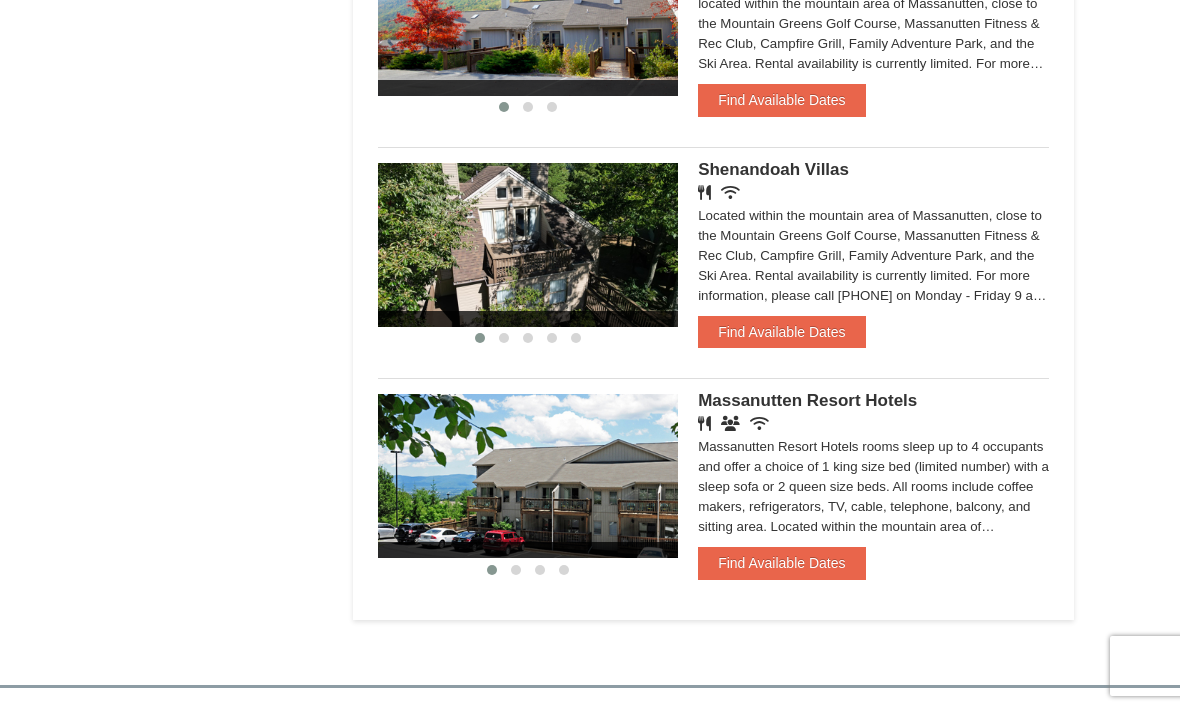 click on "Massanutten Resort Hotels rooms sleep up to 4 occupants and offer a choice of 1 king size bed (limited number) with a sleep sofa or 2 queen size beds. All rooms include coffee makers, refrigerators, TV, cable, telephone, balcony, and sitting area. Located within the mountain area of Massanutten, close to the Mountain Greens Golf Course, Massanutten Fitness & Rec Club, Campfire Grill Restaurant, Family Adventure Park, and the Ski Area.
Rental availability is currently limited. For more information, please call [PHONE] on Monday - Friday 9 am - 6 pm and Saturday 9 am - 1 pm. Condo and hotel reservations are subject to a $25 change fee.
We look forward to welcoming you!" at bounding box center (873, 487) 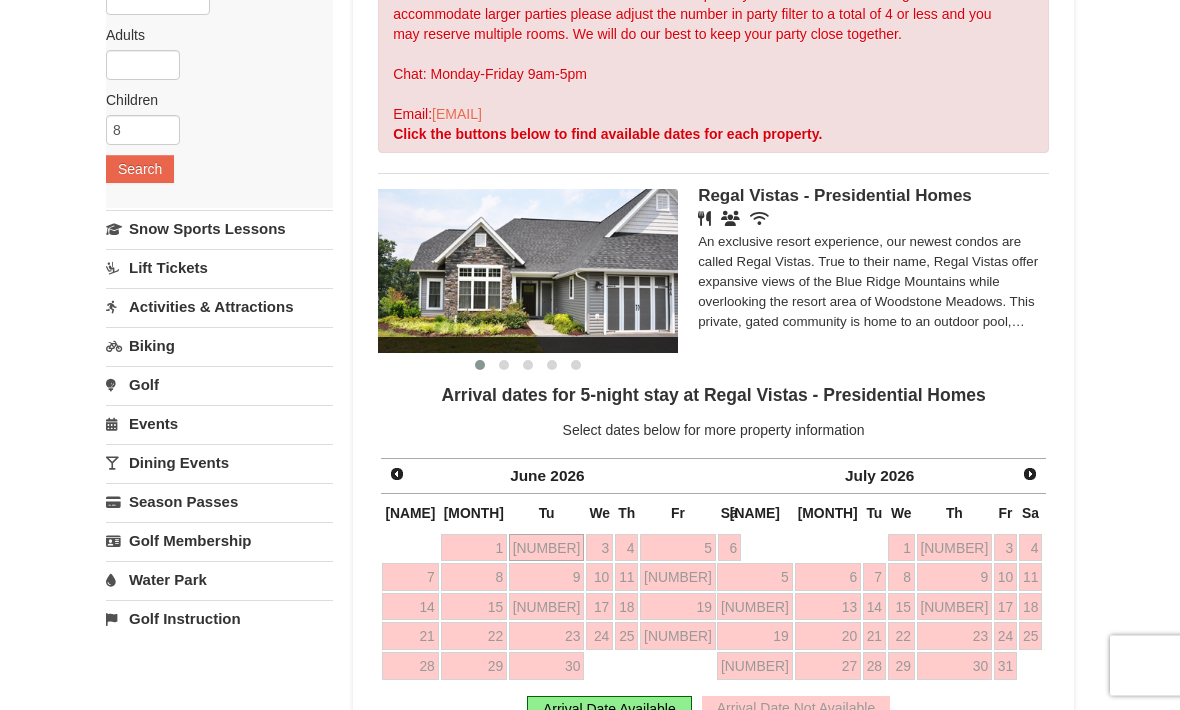 scroll, scrollTop: 0, scrollLeft: 0, axis: both 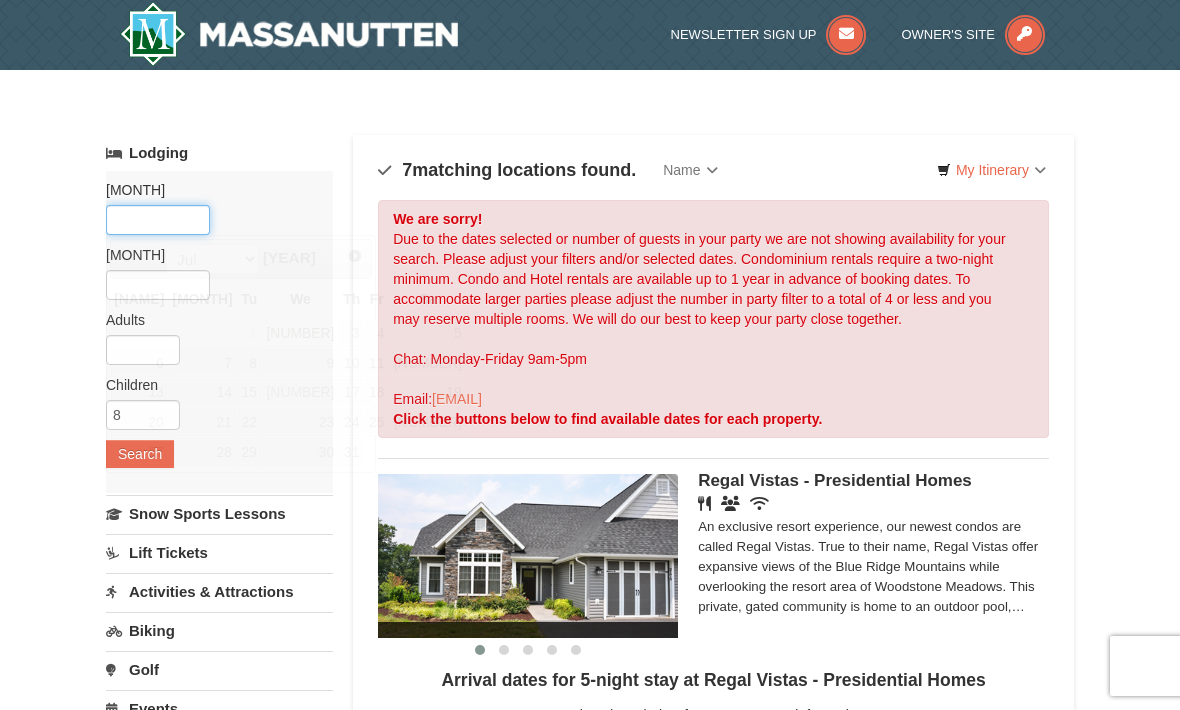click at bounding box center (158, 220) 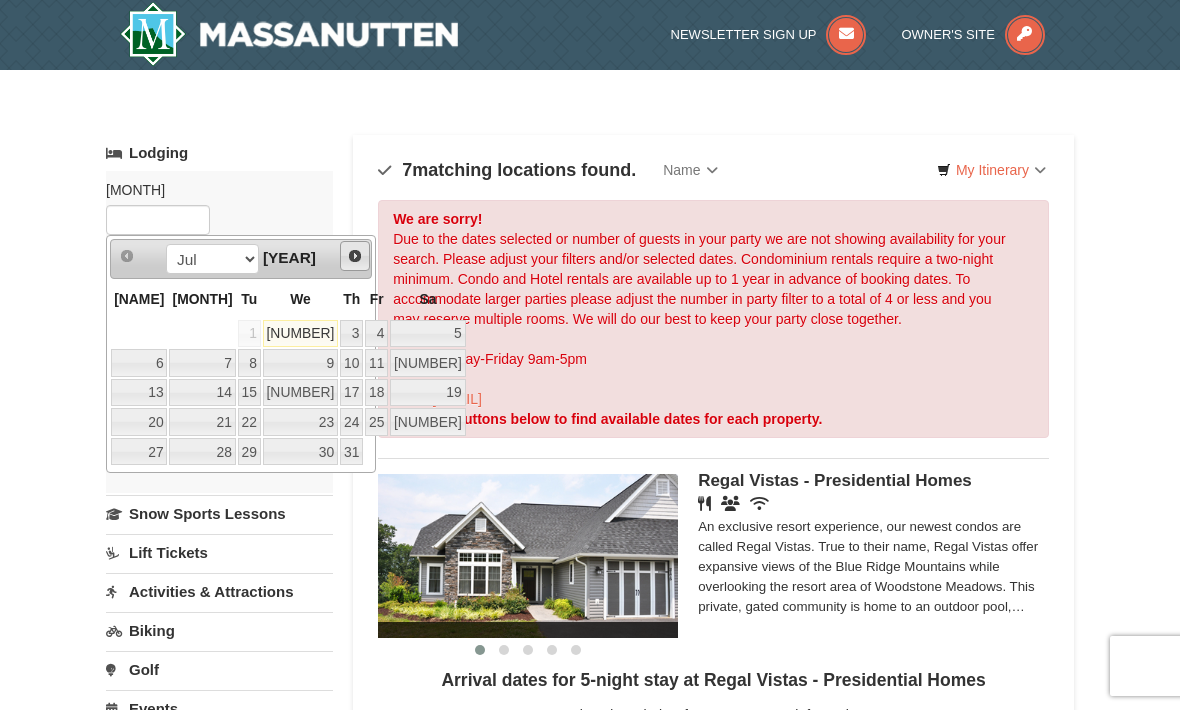 click on "Next" at bounding box center (355, 256) 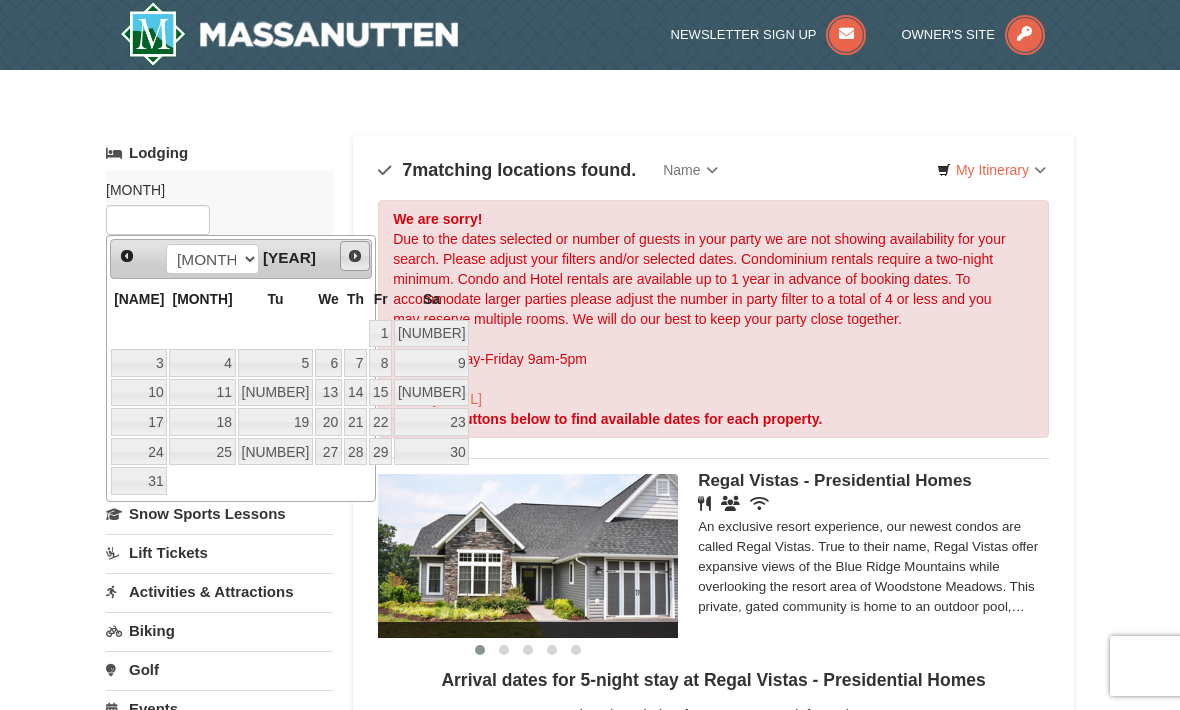 click on "Next" at bounding box center [355, 256] 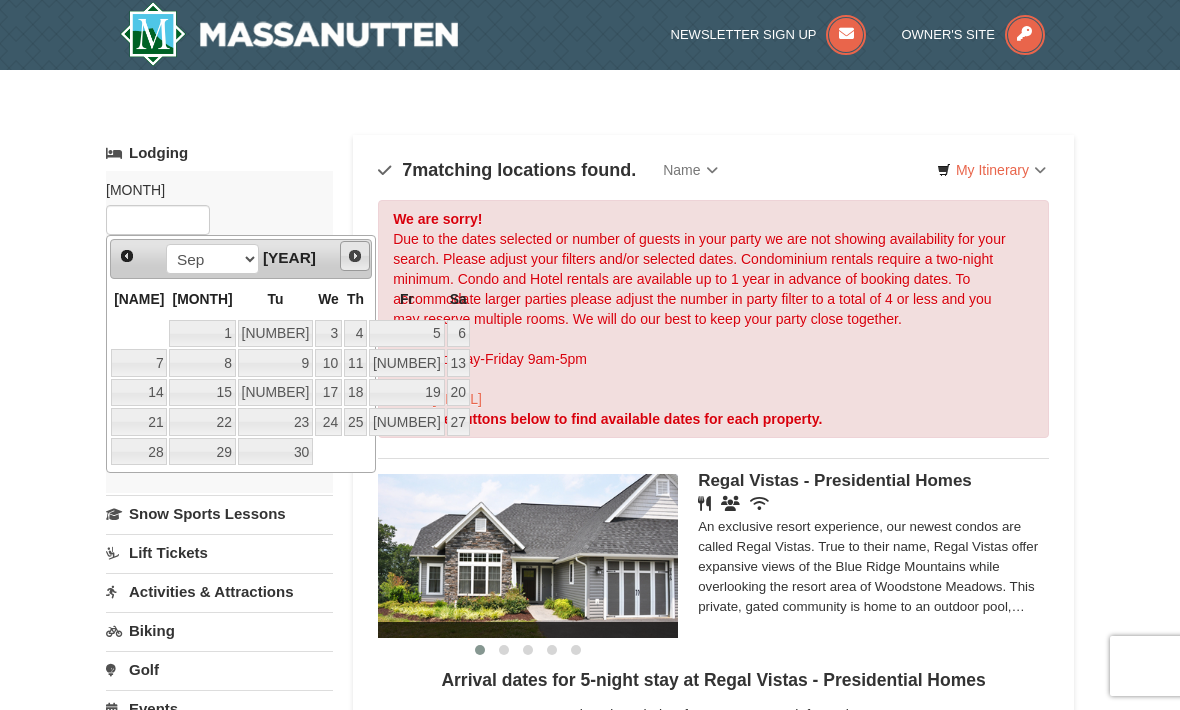 click on "Next" at bounding box center [355, 256] 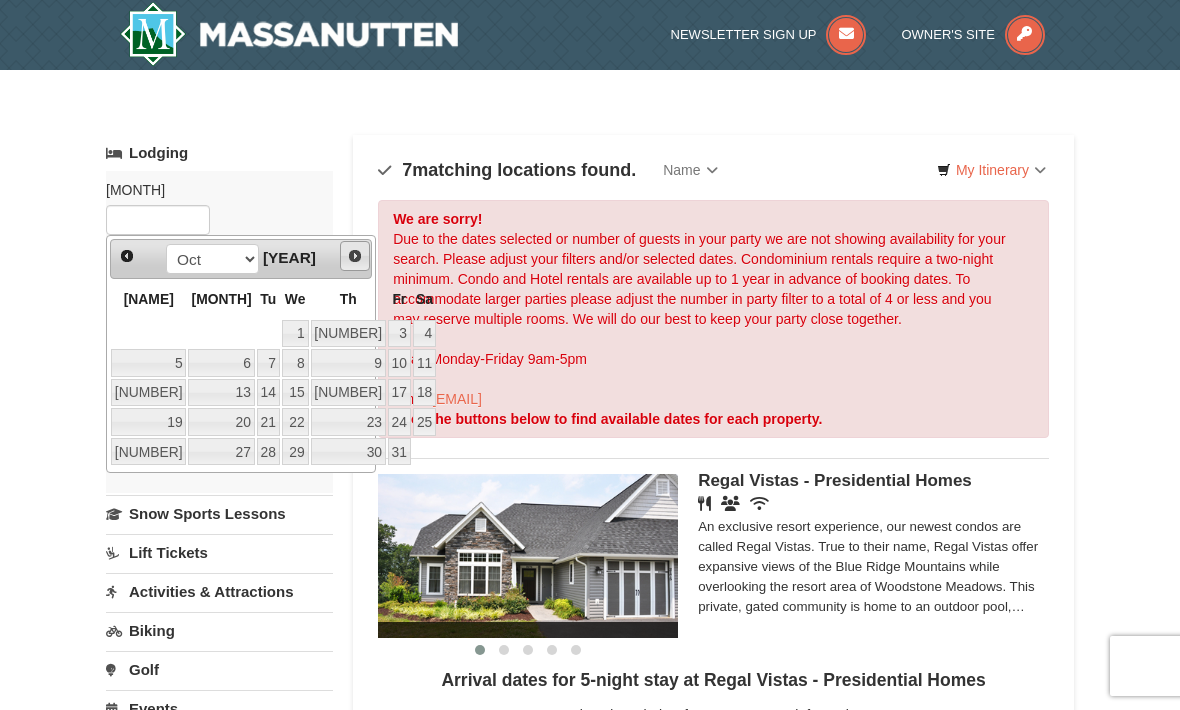 click on "Next" at bounding box center (355, 256) 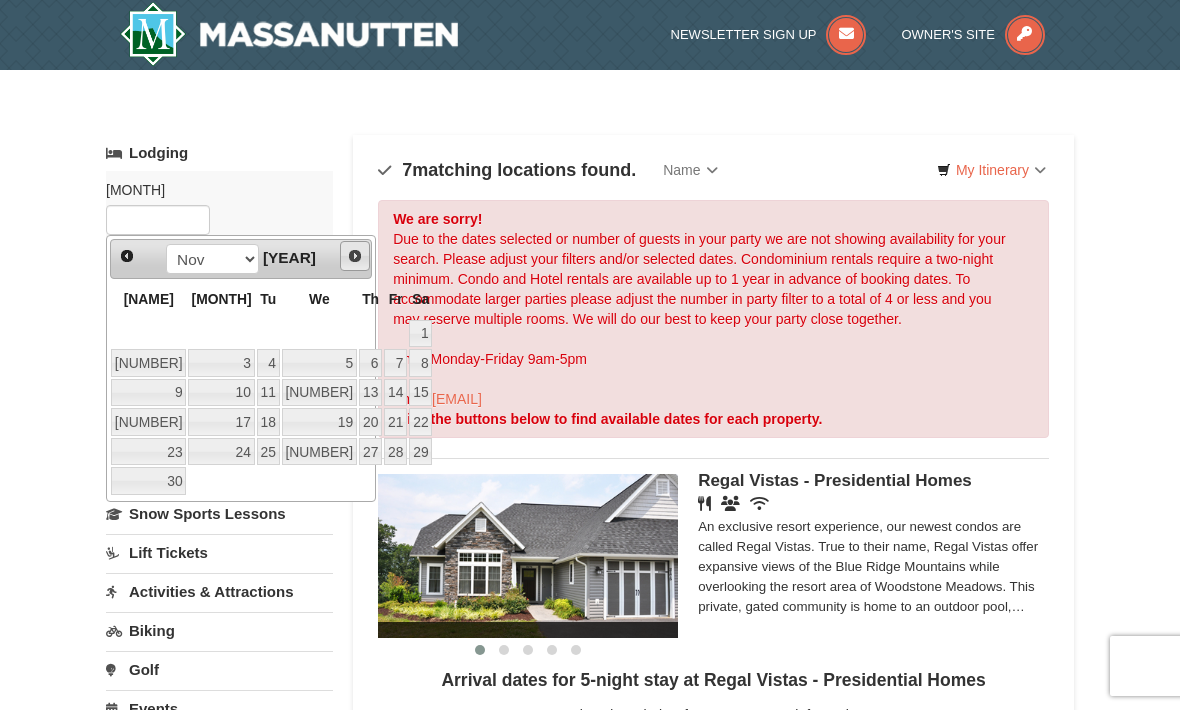 click on "Next" at bounding box center (355, 256) 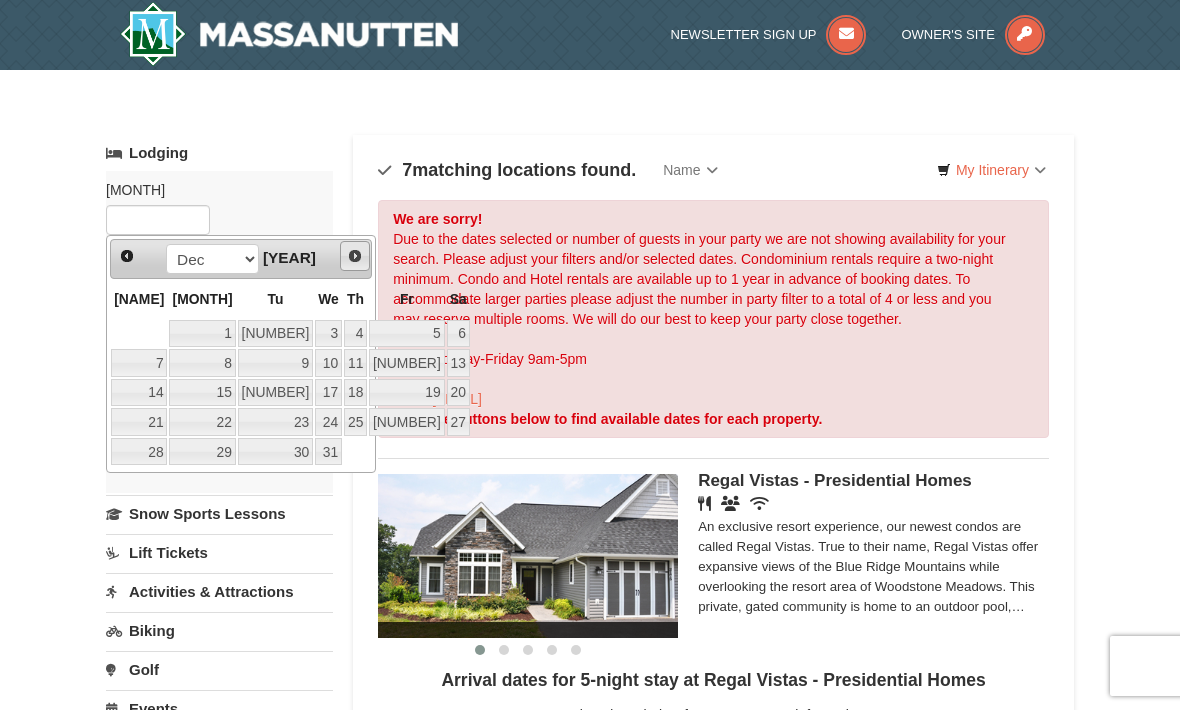 click on "Next" at bounding box center (355, 256) 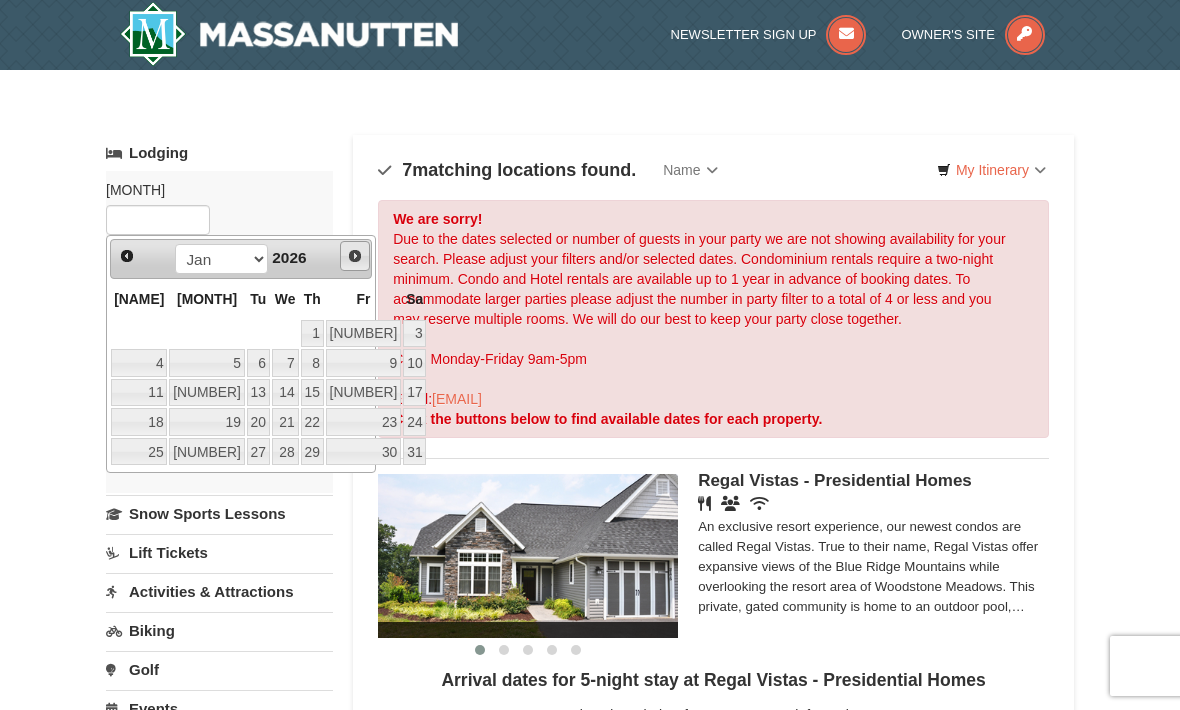 click on "Next" at bounding box center (355, 256) 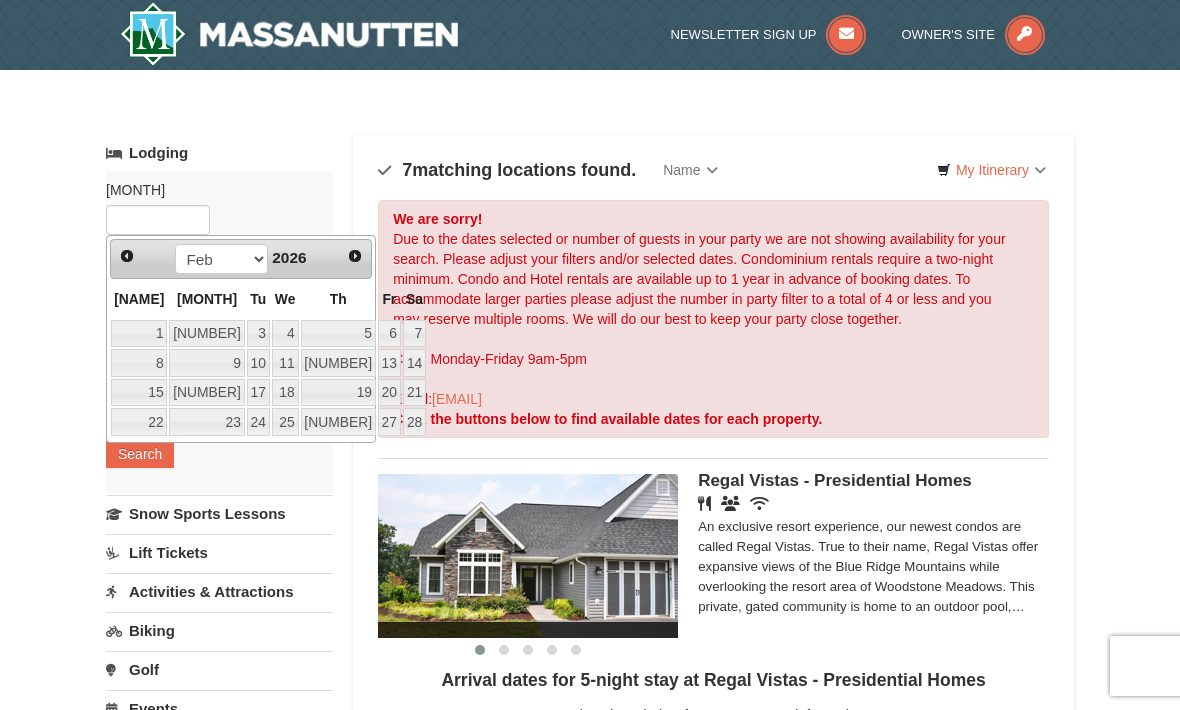click on "Next" at bounding box center [355, 256] 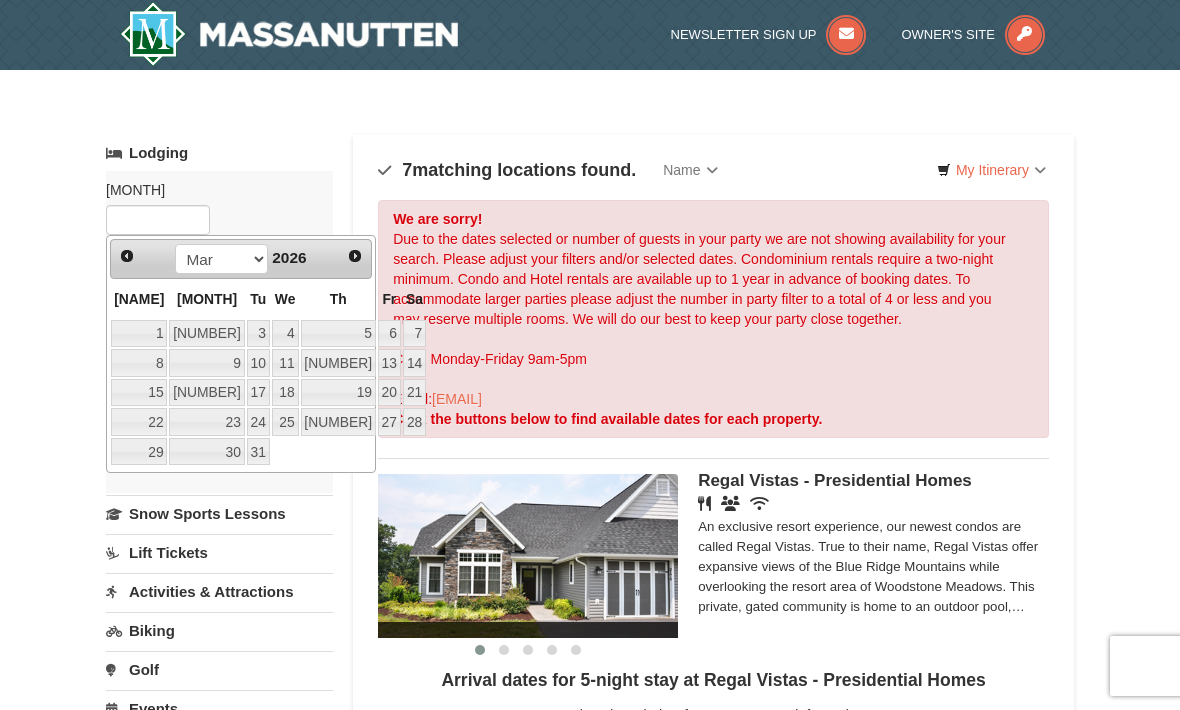 click on "Next" at bounding box center [355, 256] 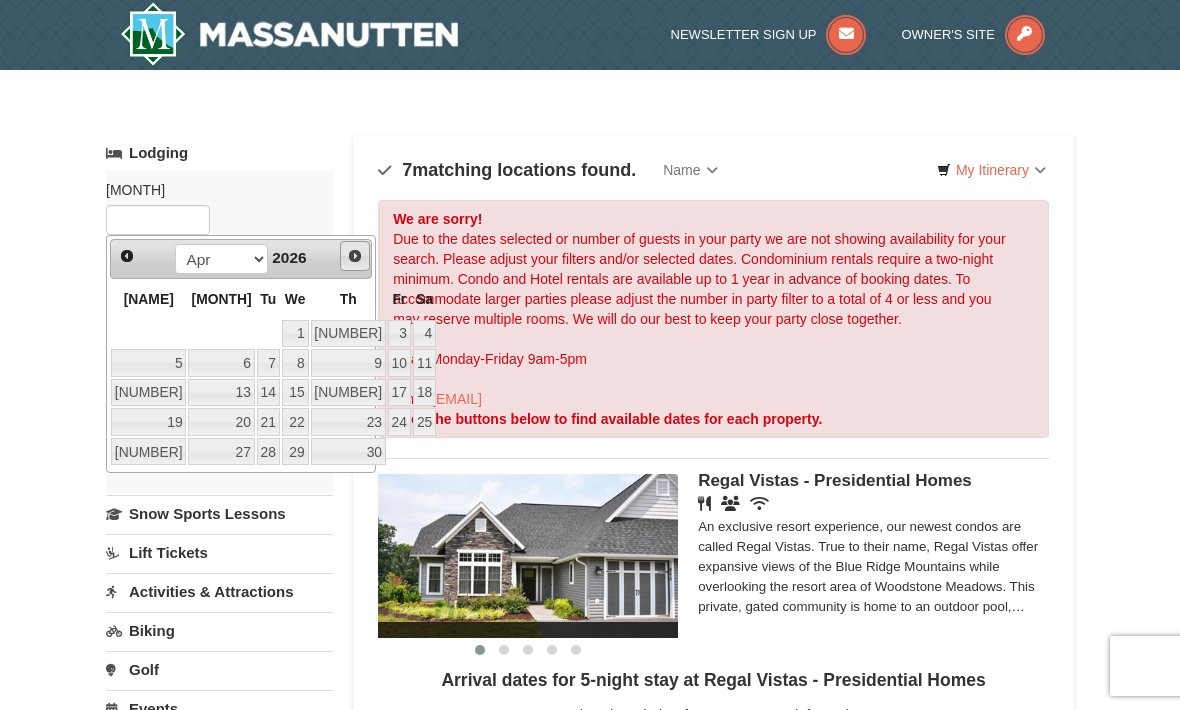 click on "Next" at bounding box center [355, 256] 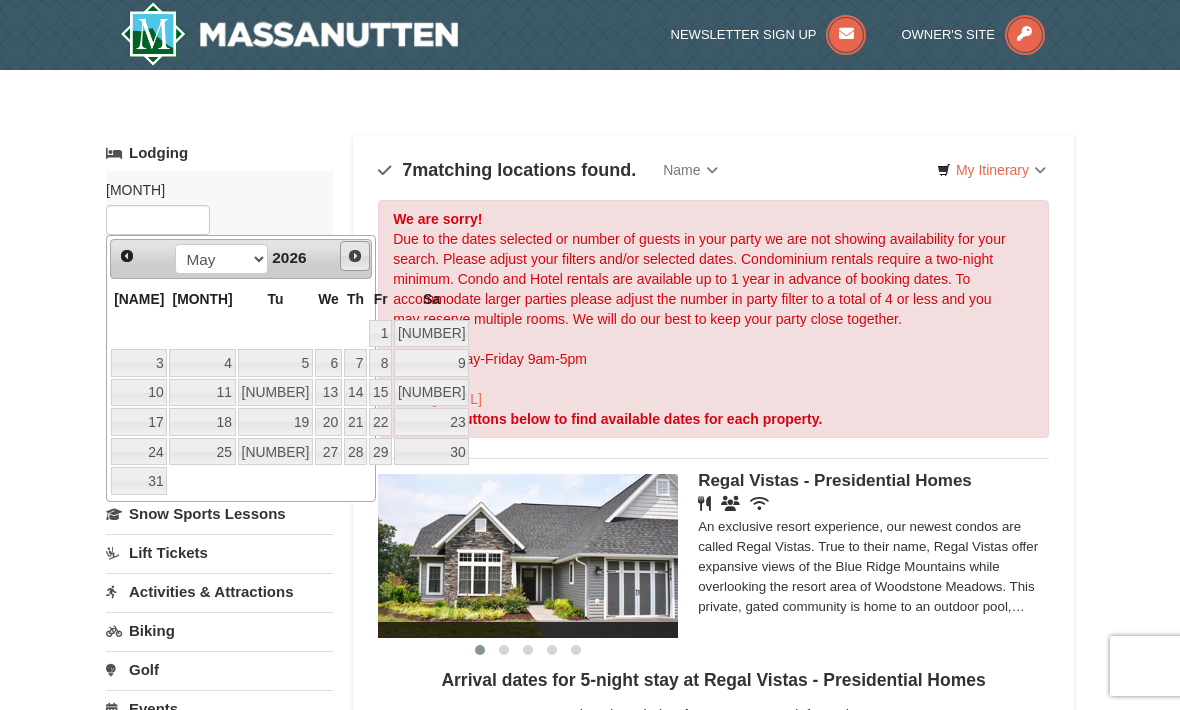 click on "Next" at bounding box center (355, 256) 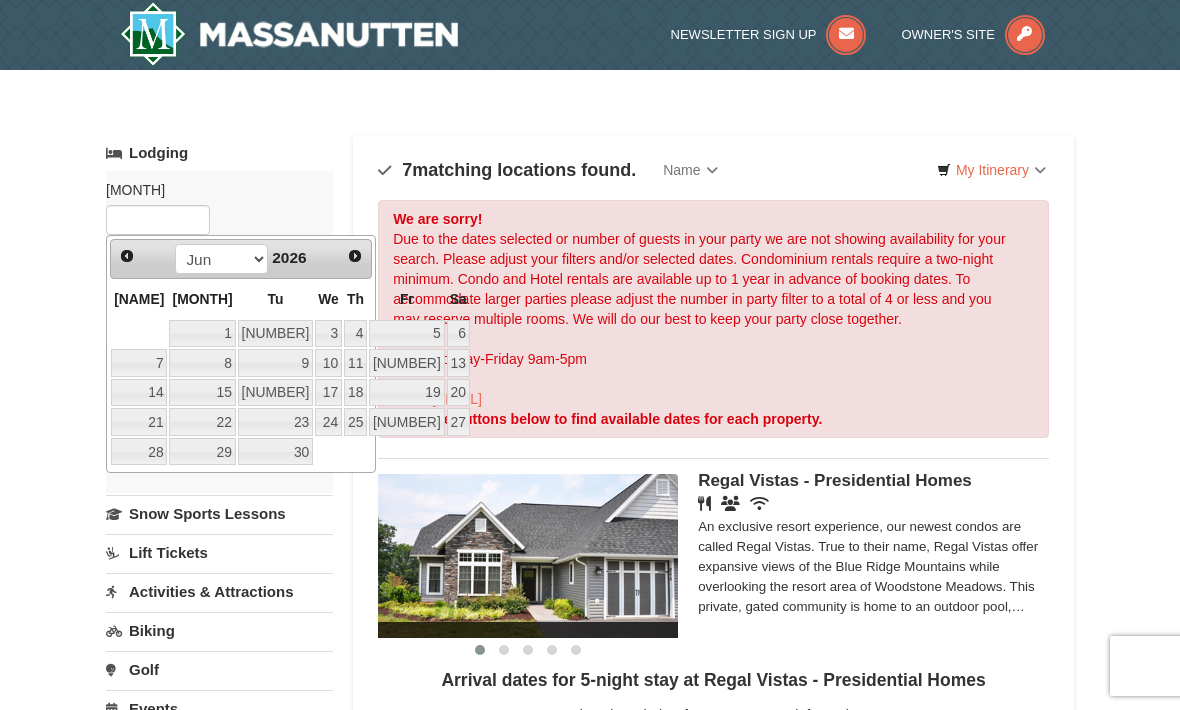 click on "Next" at bounding box center (355, 256) 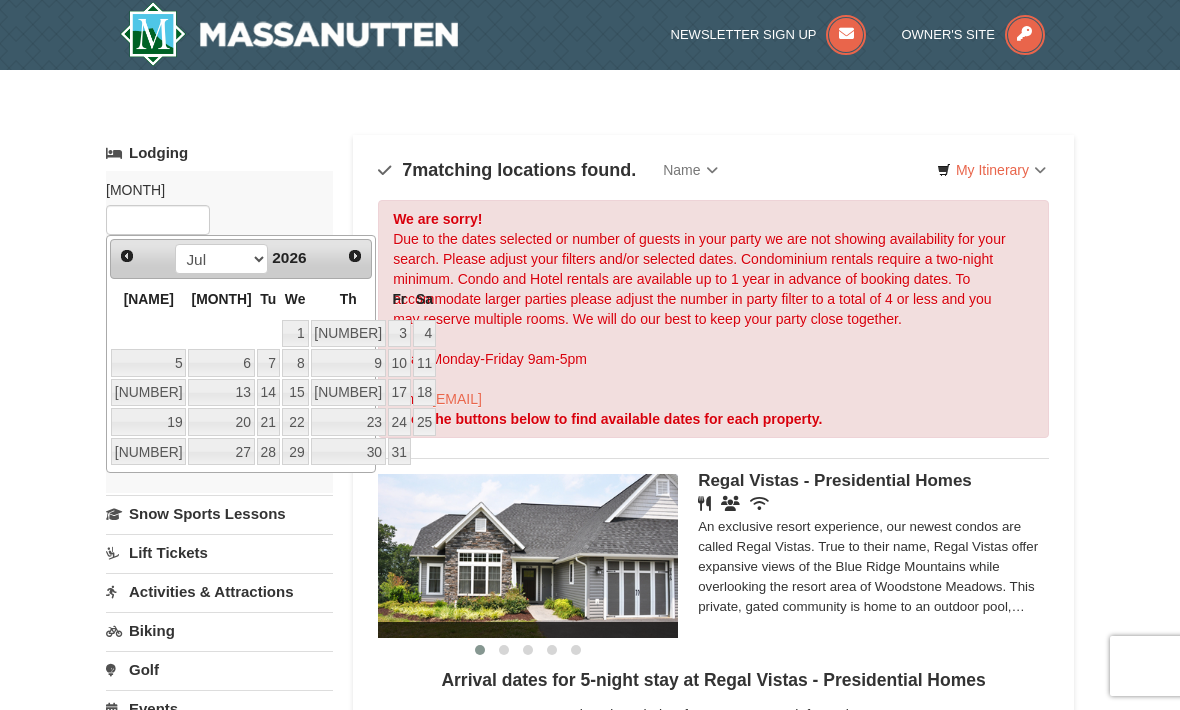 click on "Next" at bounding box center [355, 256] 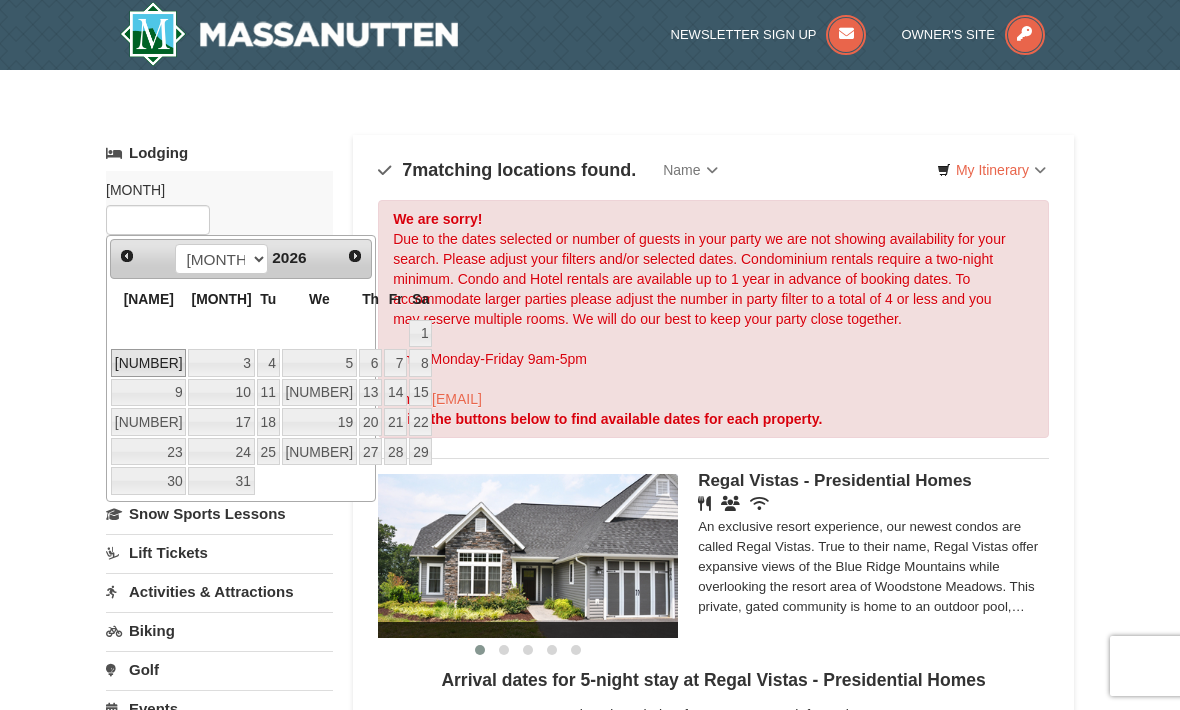 click on "2" at bounding box center [148, 363] 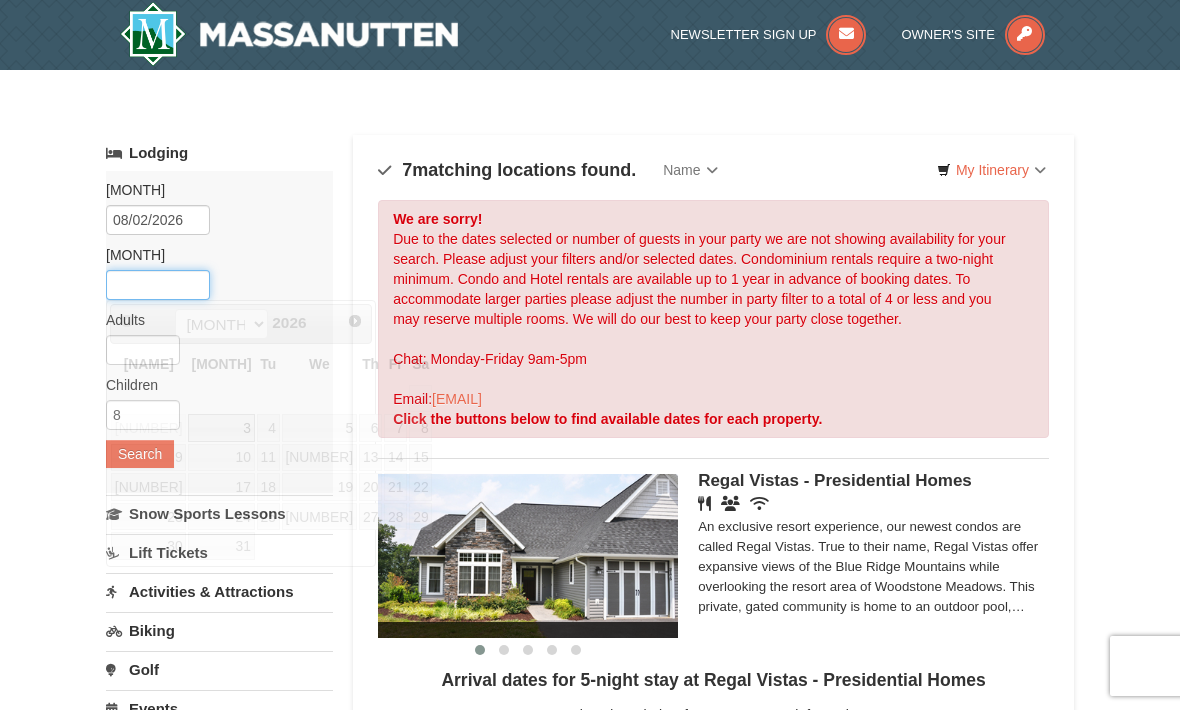 click at bounding box center [158, 285] 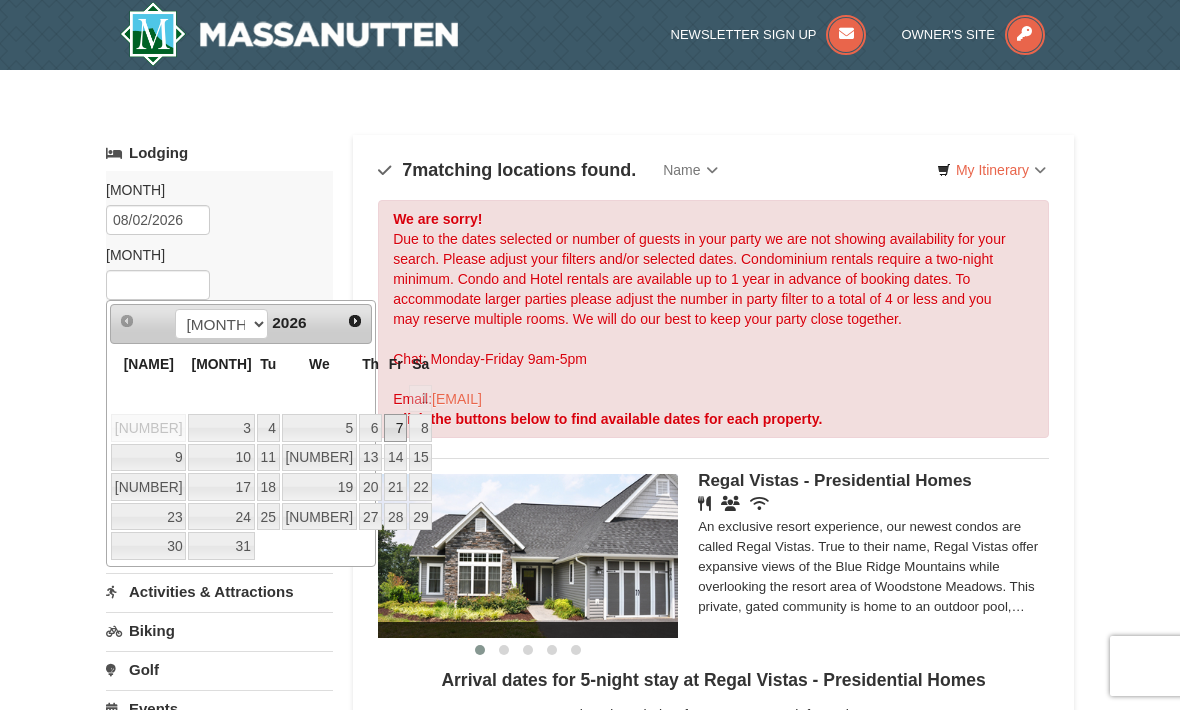 click on "7" at bounding box center [395, 428] 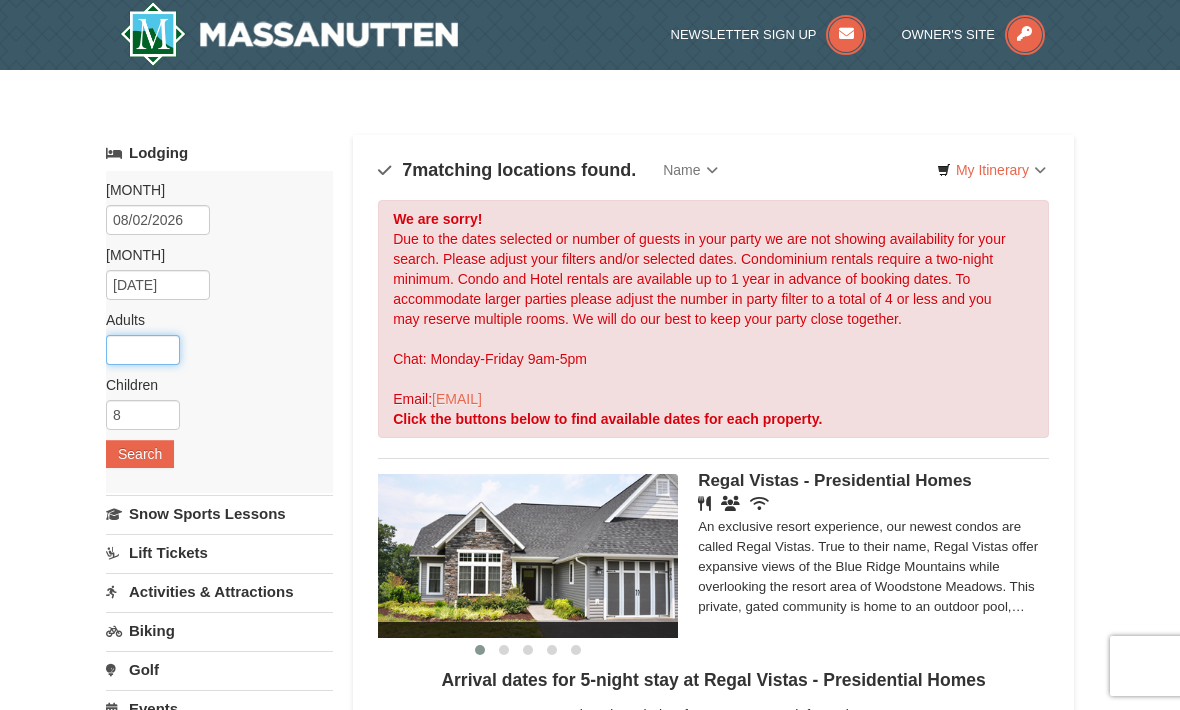 drag, startPoint x: 145, startPoint y: 345, endPoint x: 79, endPoint y: 343, distance: 66.0303 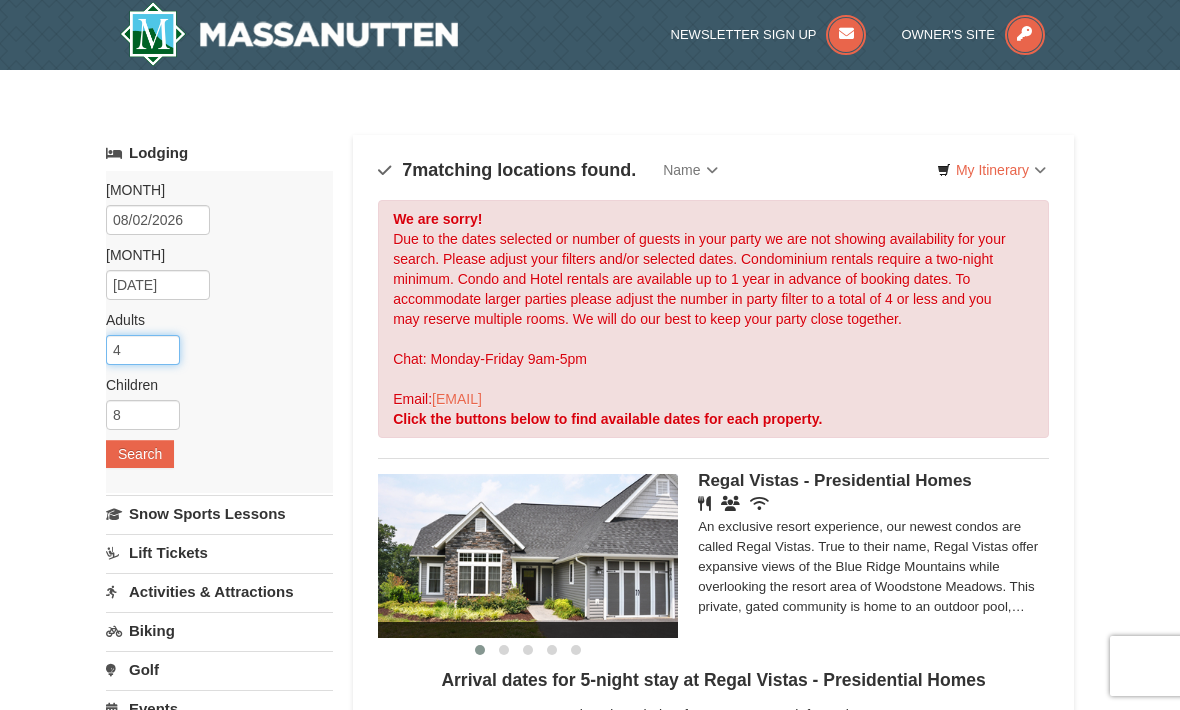 type on "4" 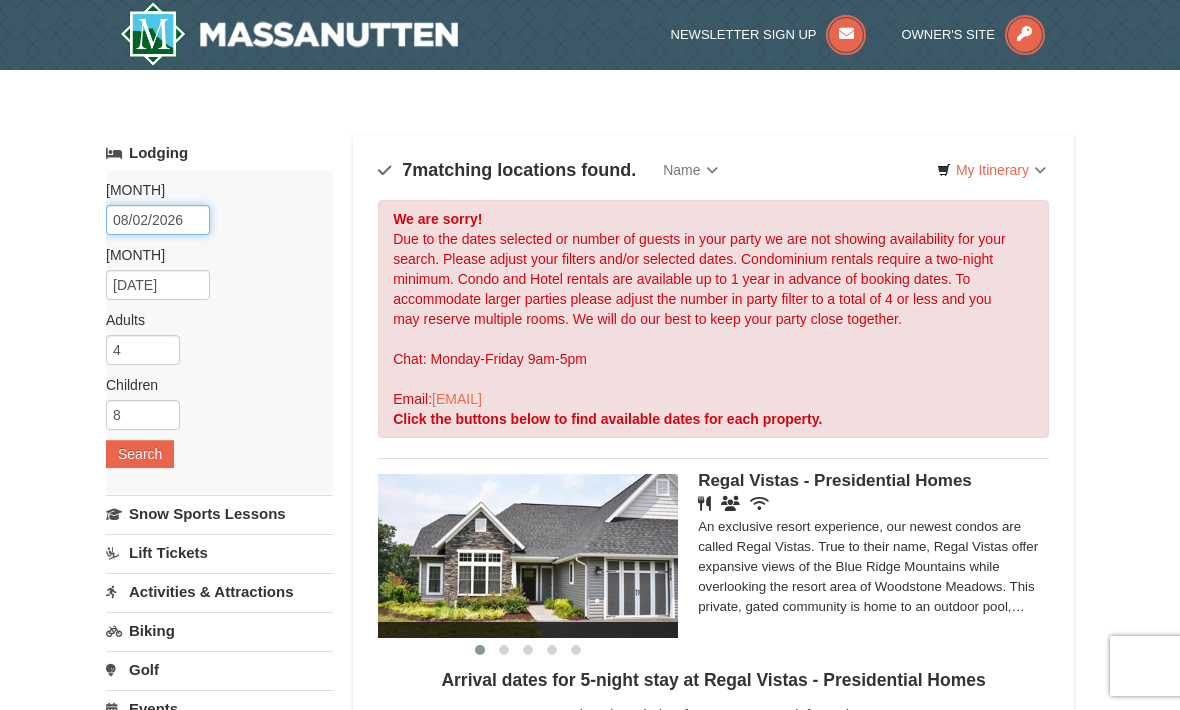 click on "08/02/2026" at bounding box center [158, 220] 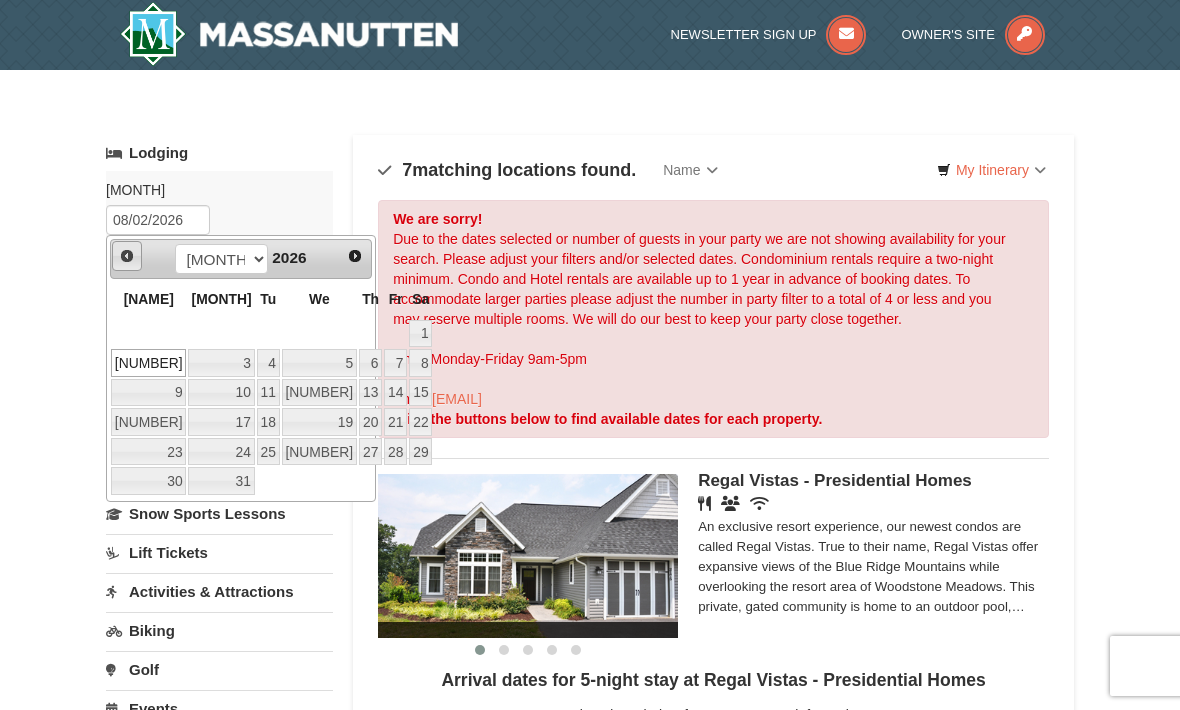 click on "Prev" at bounding box center [127, 256] 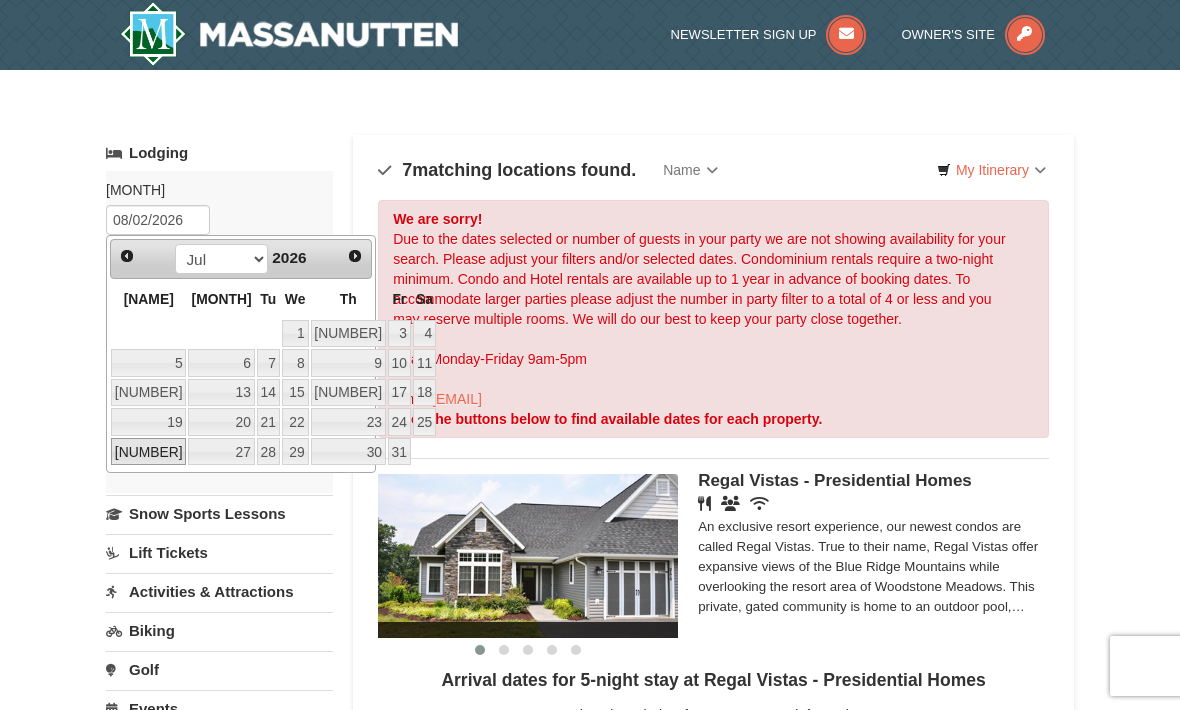 click on "26" at bounding box center (148, 452) 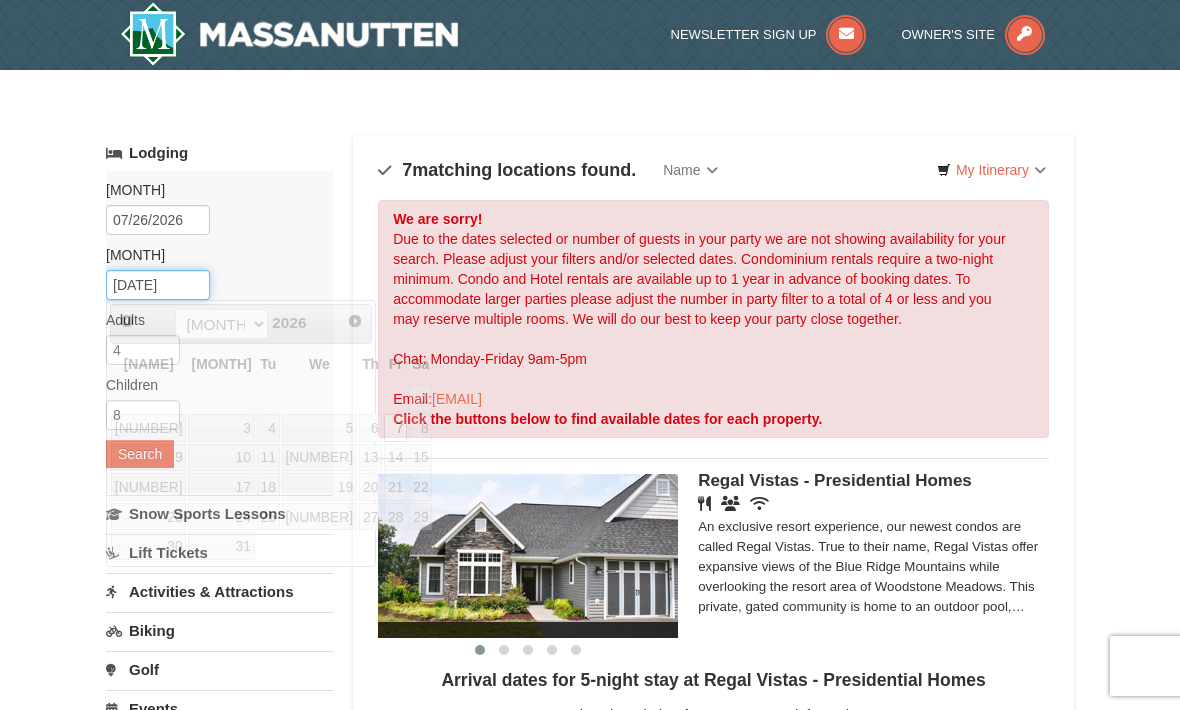 click on "08/07/2026" at bounding box center (158, 285) 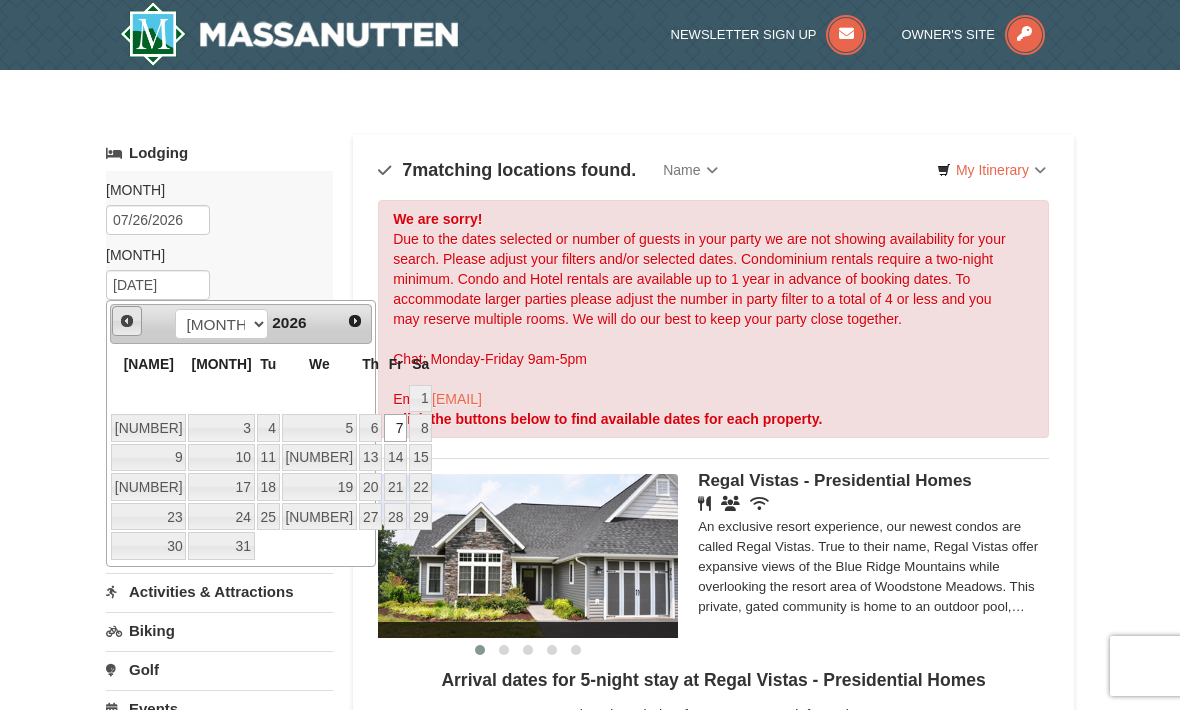 click on "Prev" at bounding box center (127, 321) 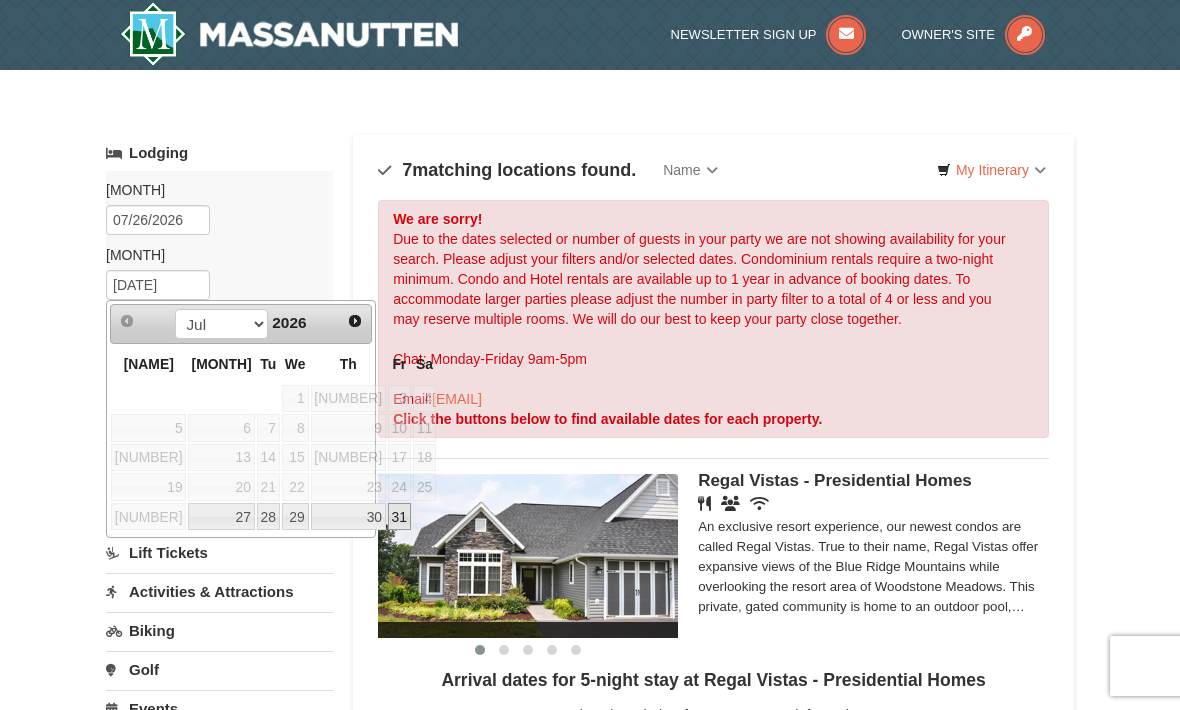 click on "31" at bounding box center (399, 517) 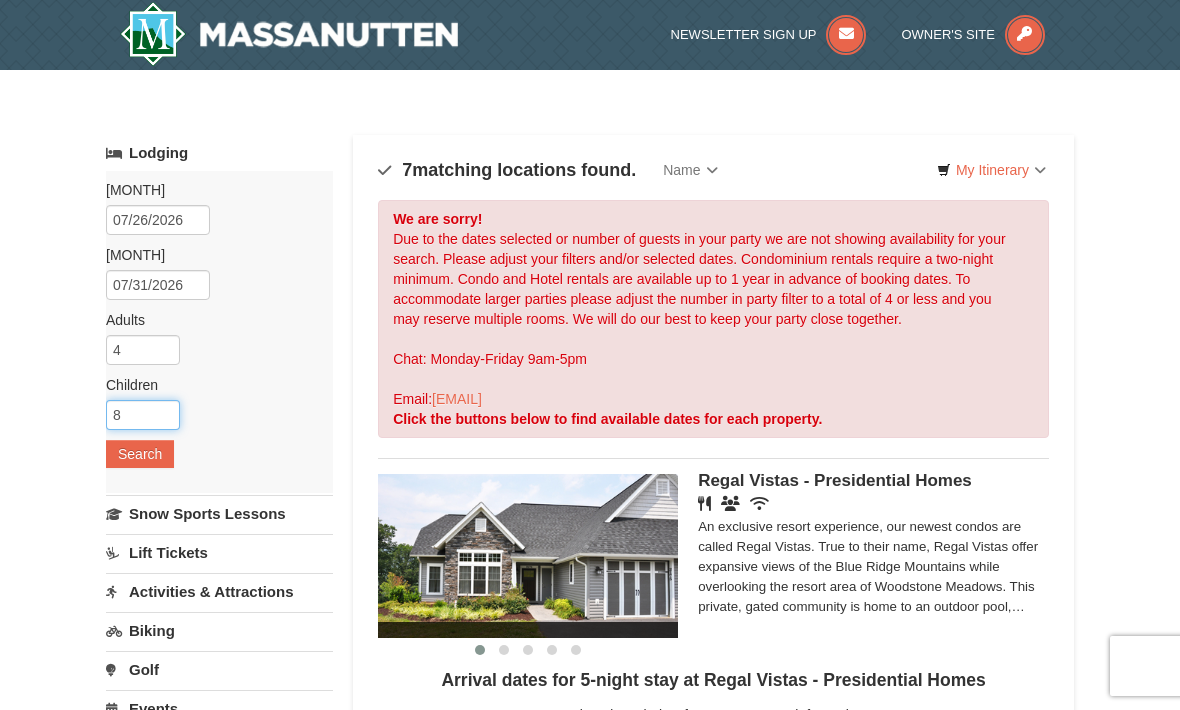 click on "8" at bounding box center [143, 415] 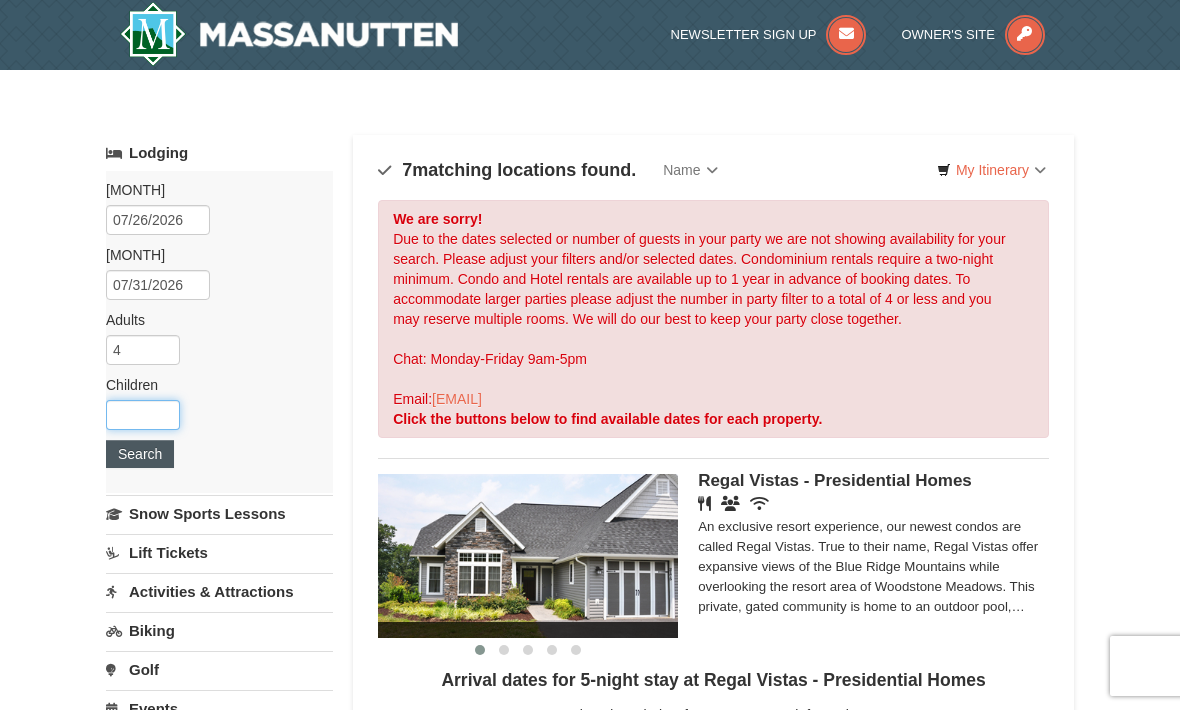 type 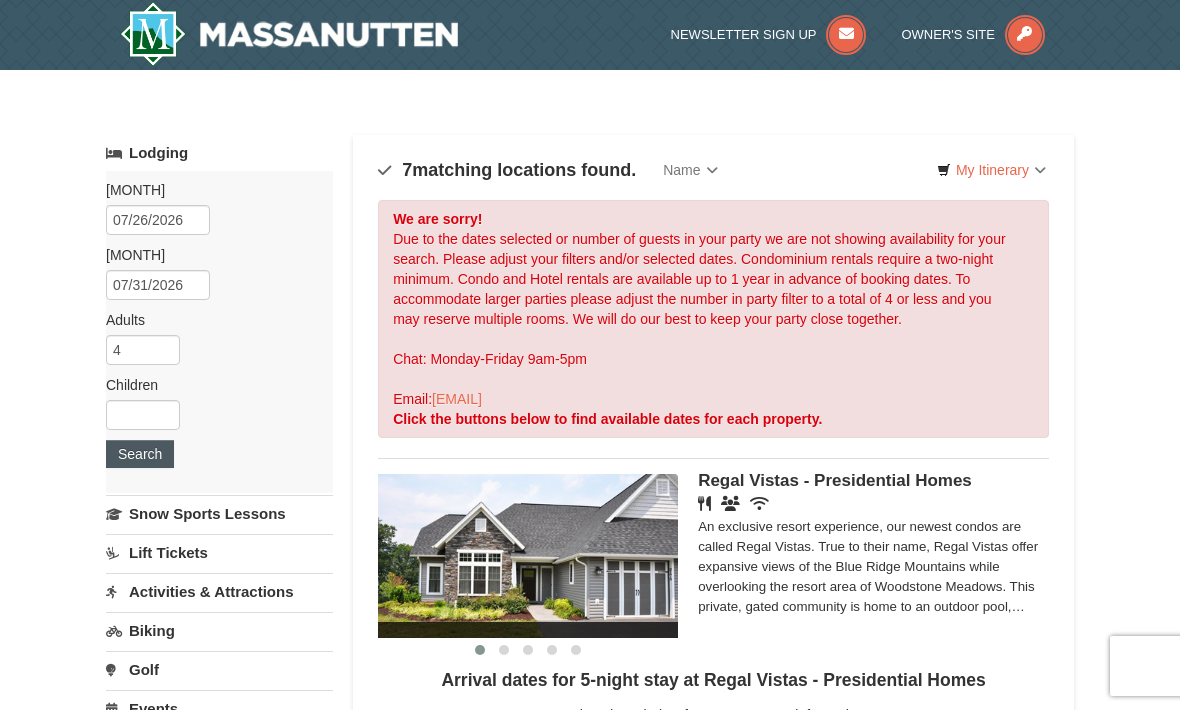 click on "Search" at bounding box center (140, 454) 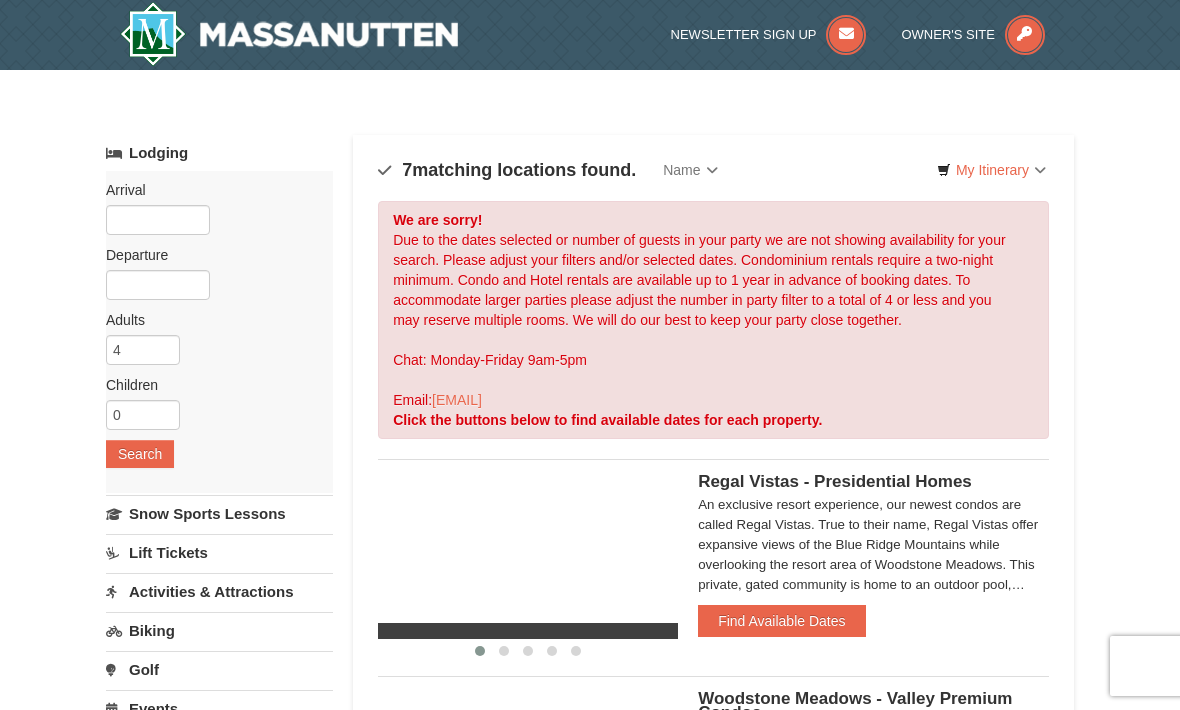 scroll, scrollTop: 0, scrollLeft: 0, axis: both 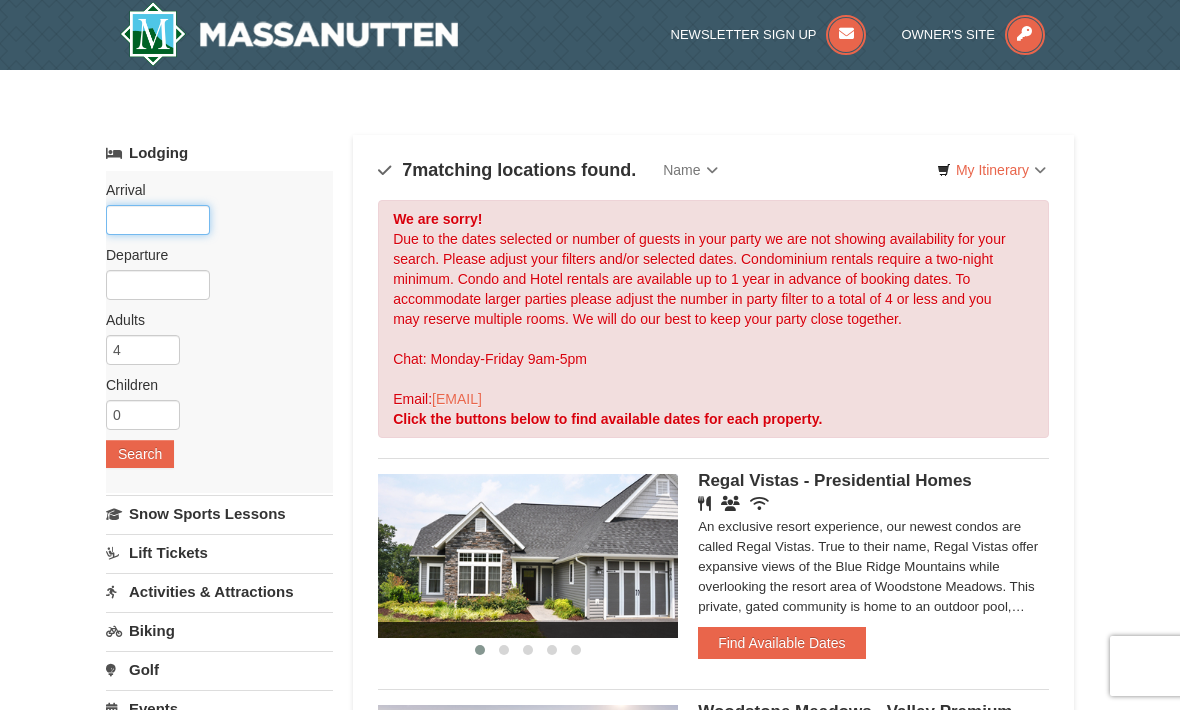 click at bounding box center [158, 220] 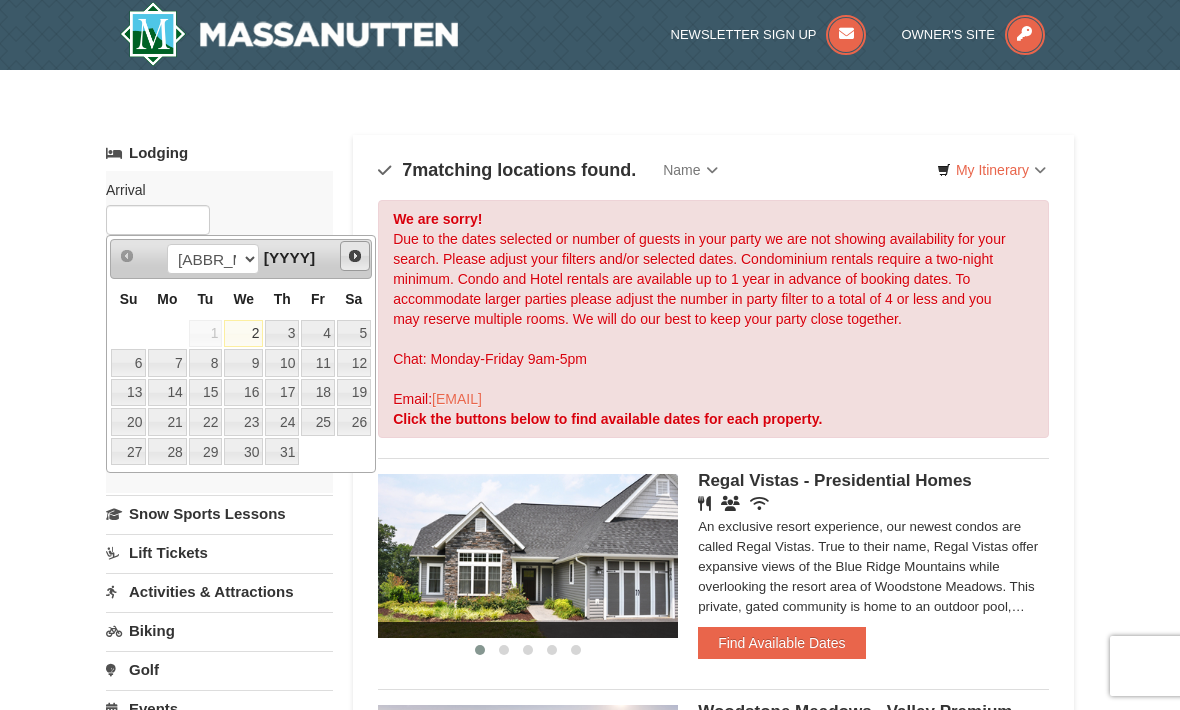 click on "Next" at bounding box center [355, 256] 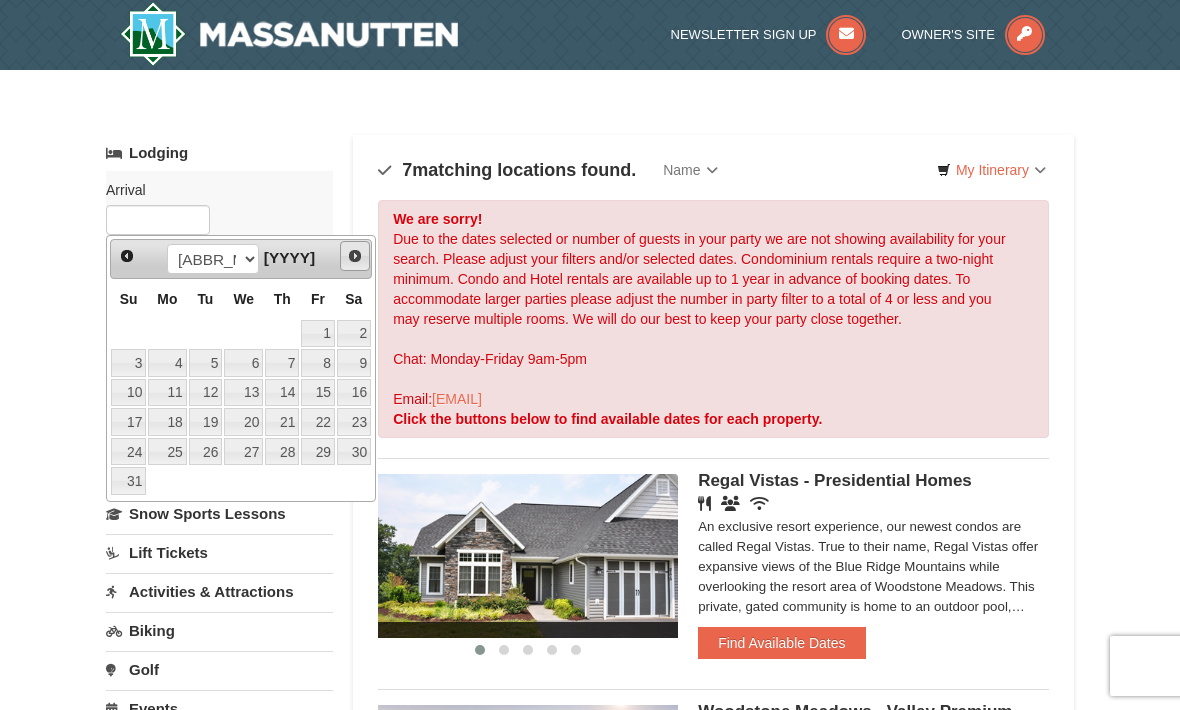 click on "Next" at bounding box center (355, 256) 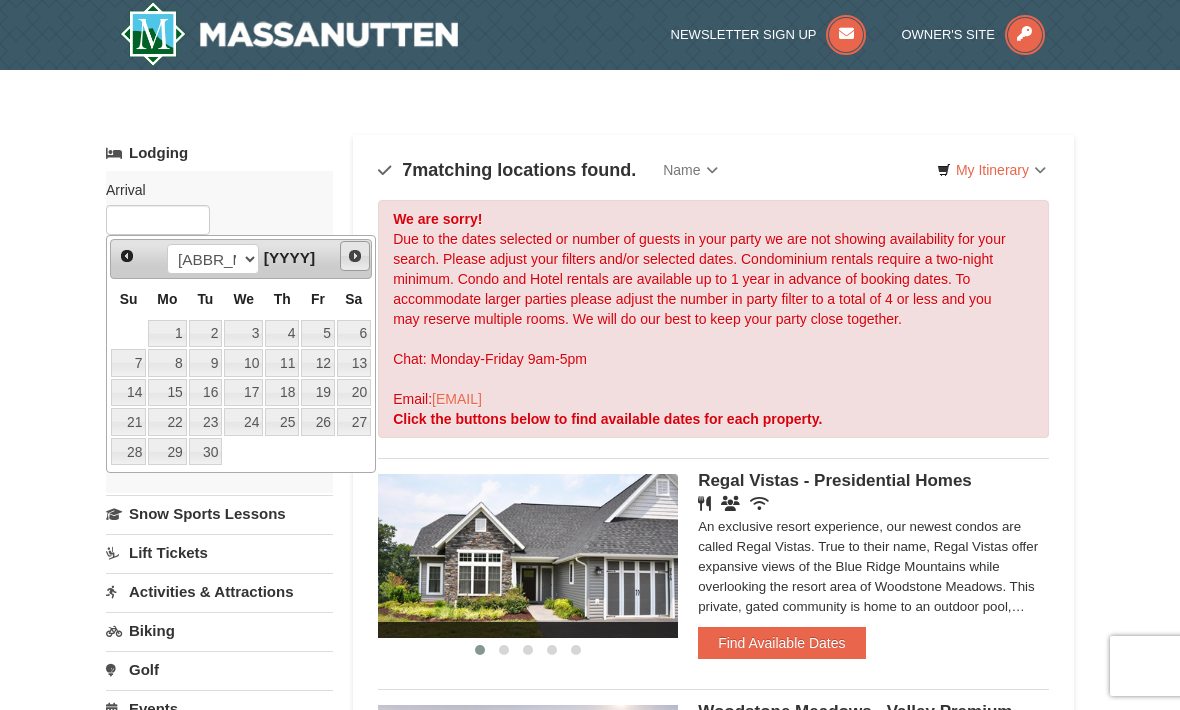 click on "Next" at bounding box center (355, 256) 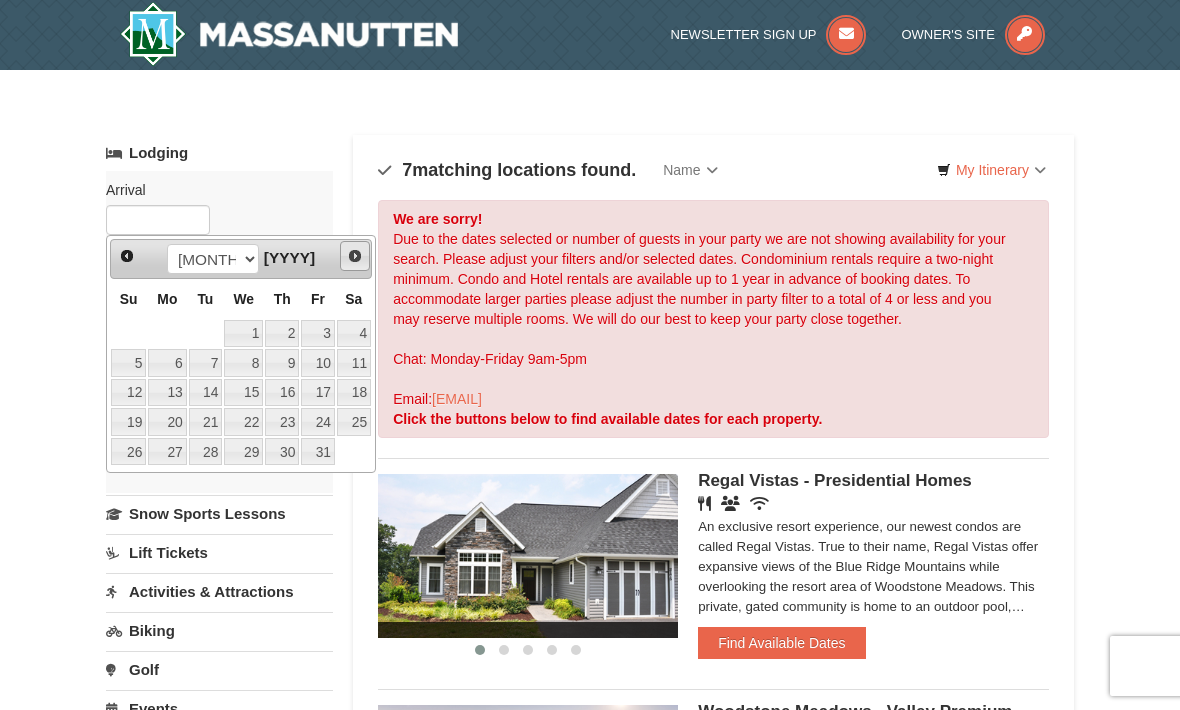 click on "Next" at bounding box center [355, 256] 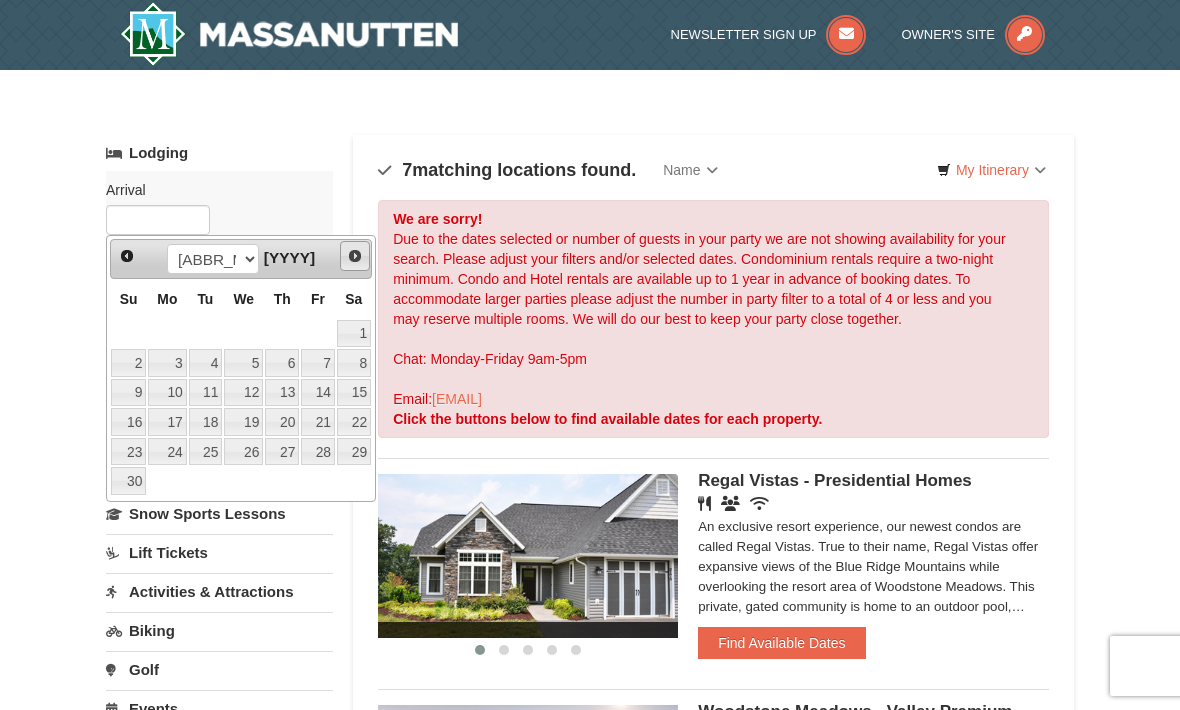 click on "Next" at bounding box center [355, 256] 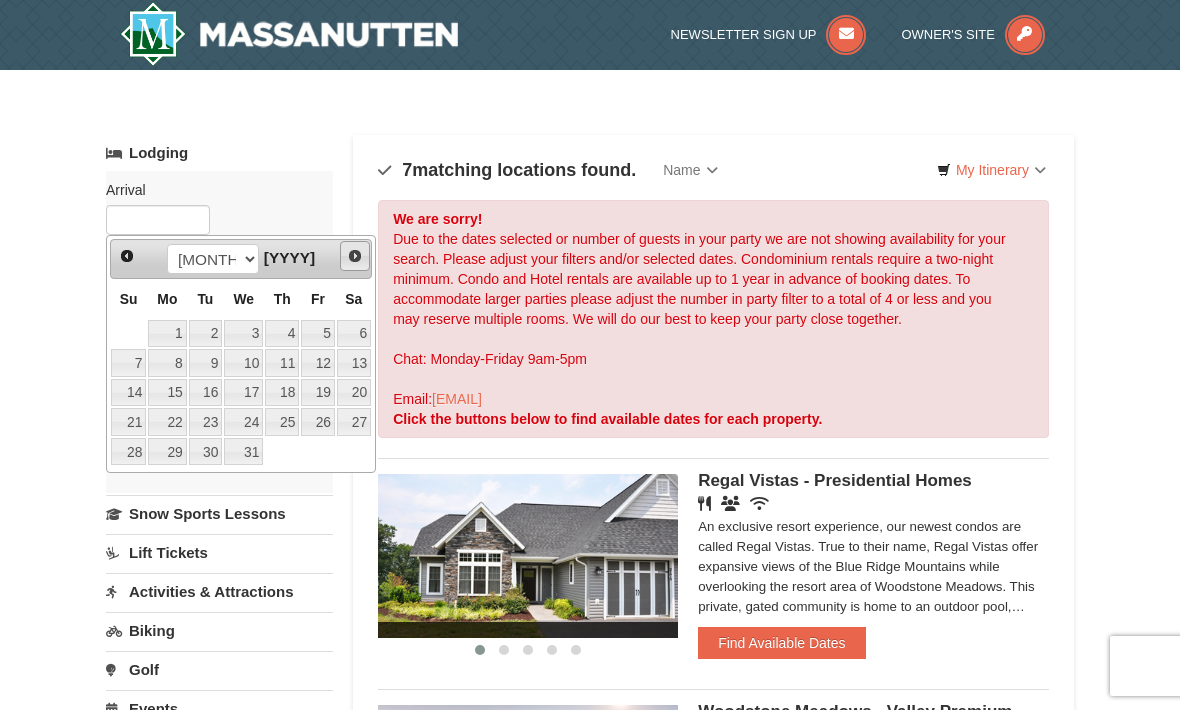 click on "Next" at bounding box center (355, 256) 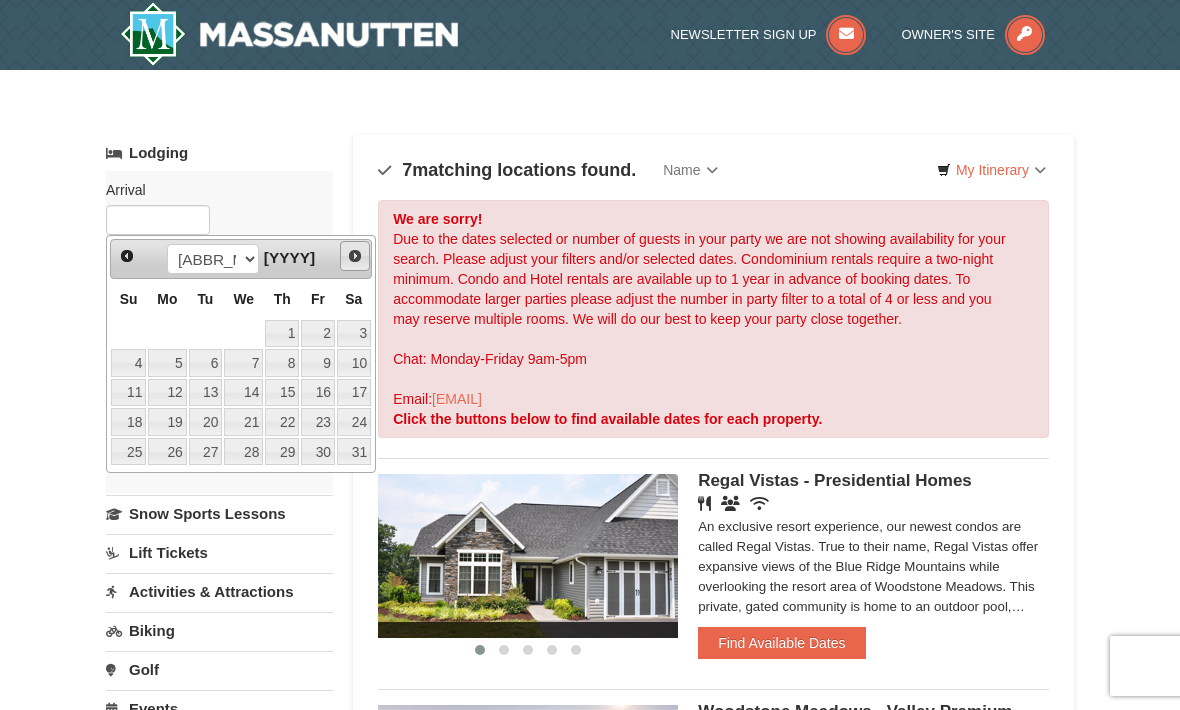click on "Next" at bounding box center [355, 256] 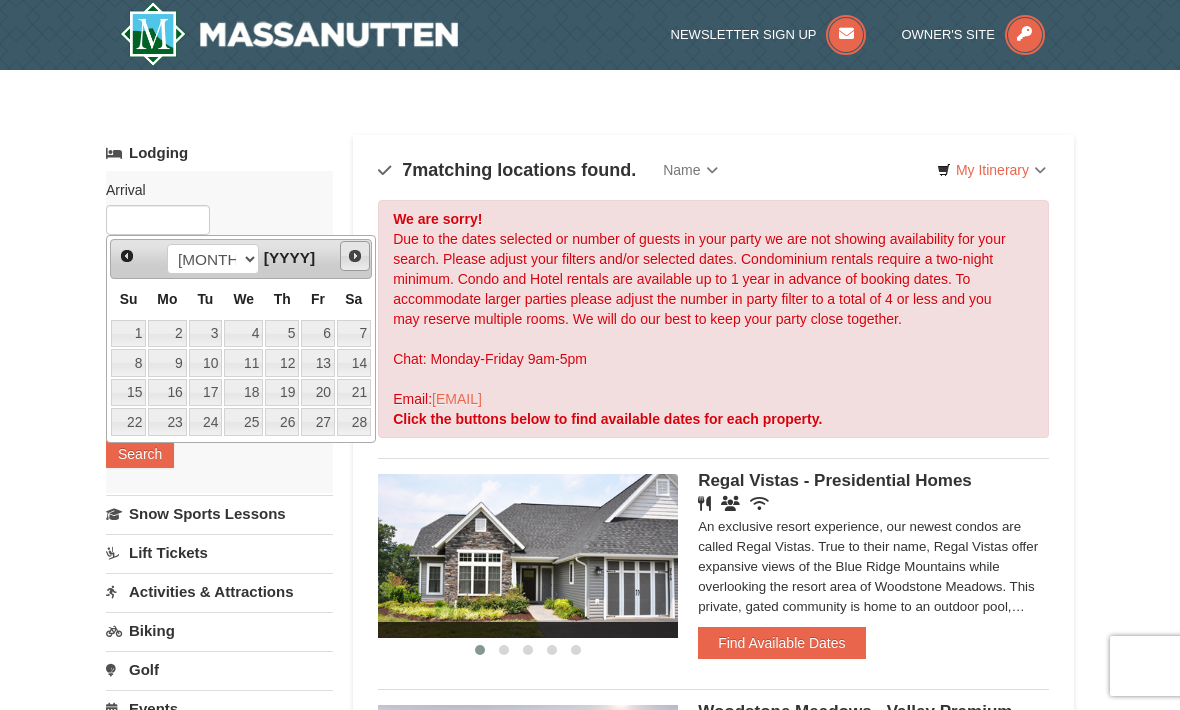 click on "Next" at bounding box center (355, 256) 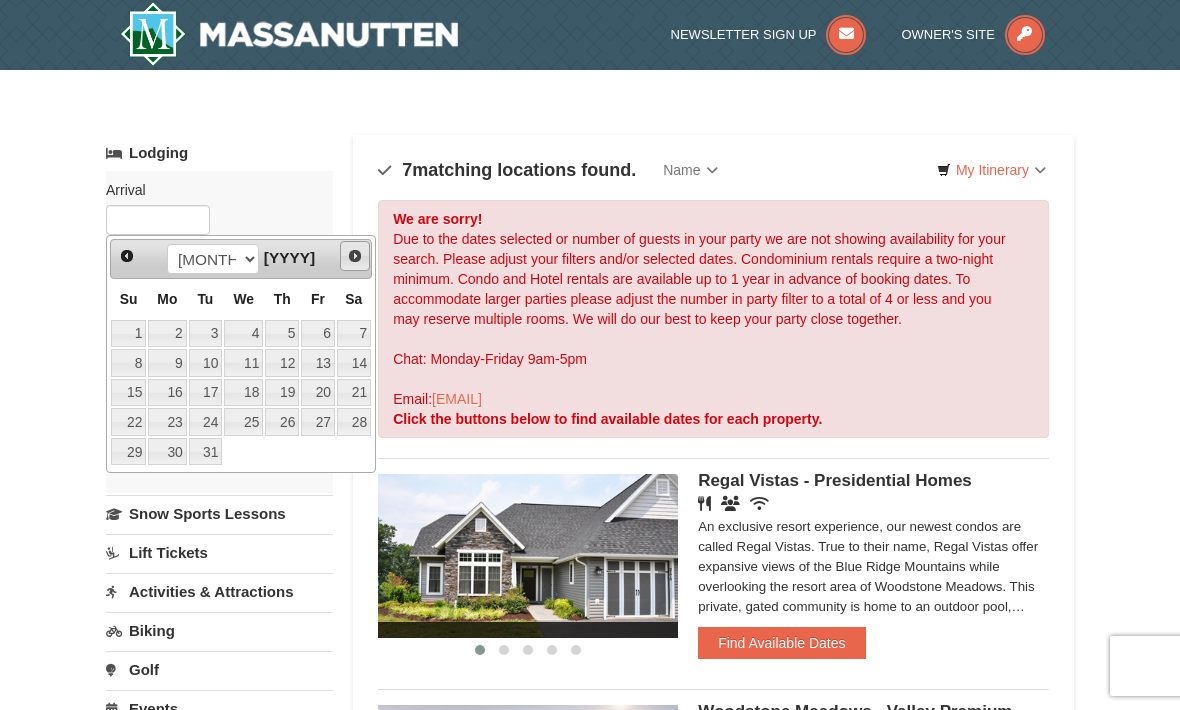 click on "Next" at bounding box center (355, 256) 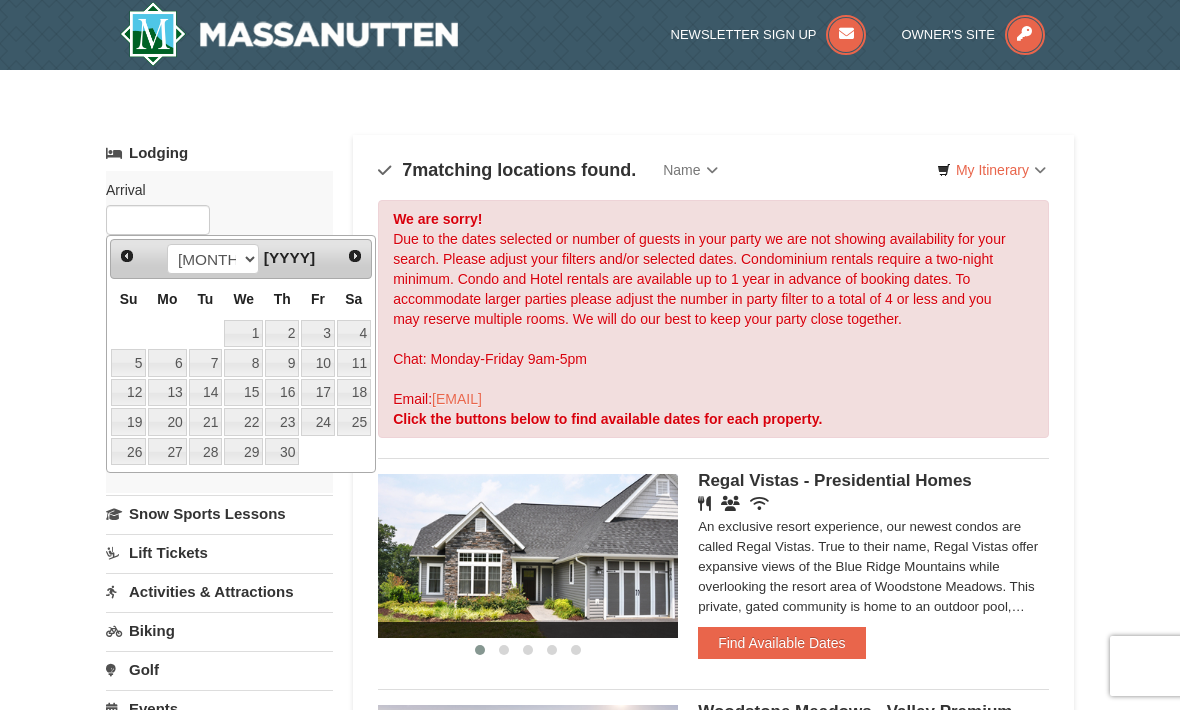 click on "Next" at bounding box center (355, 256) 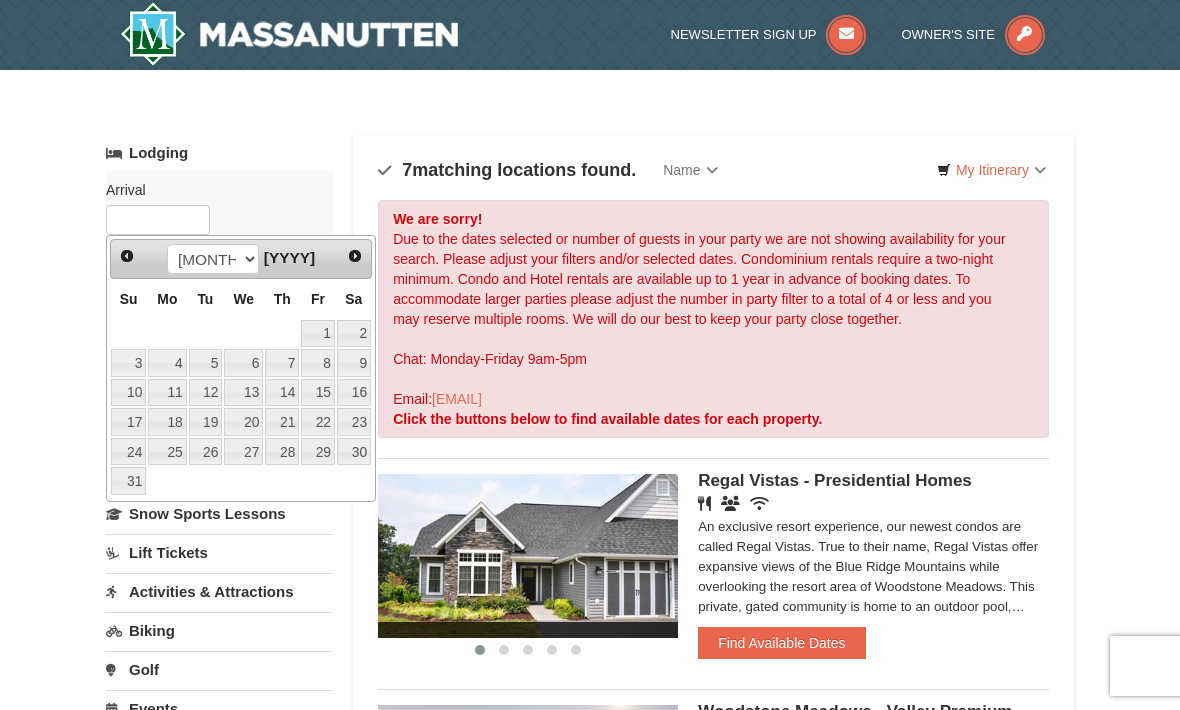 click on "Next" at bounding box center [355, 256] 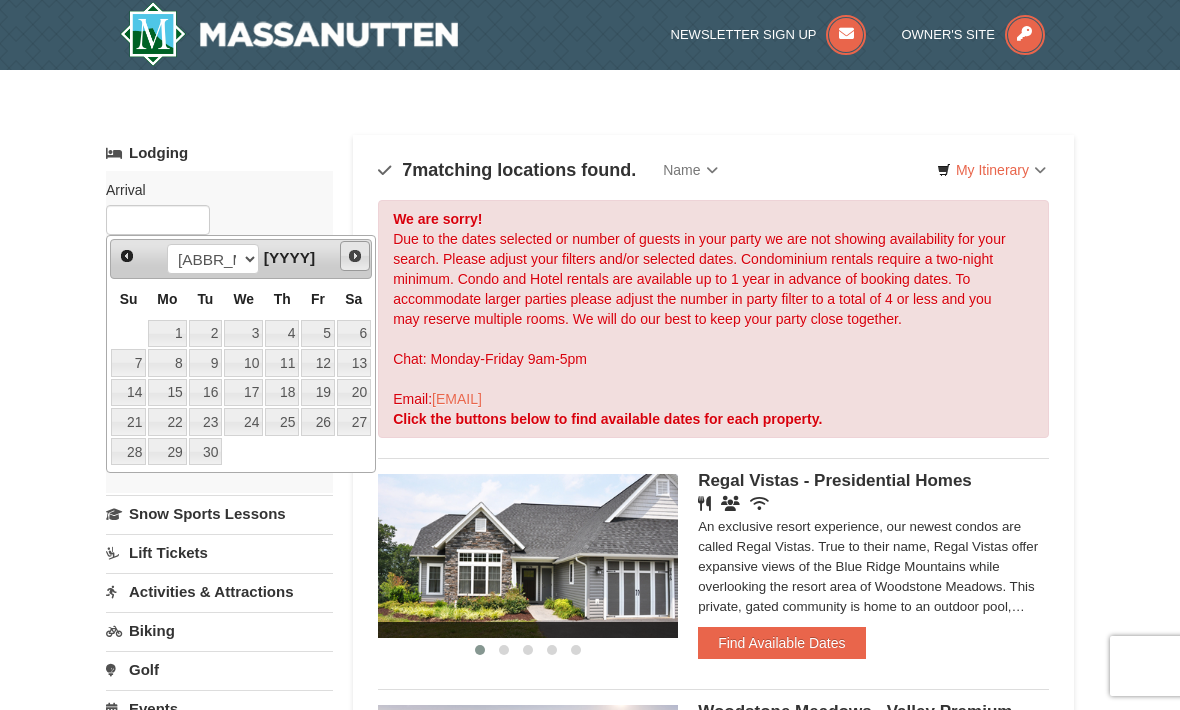 click on "Next" at bounding box center [355, 256] 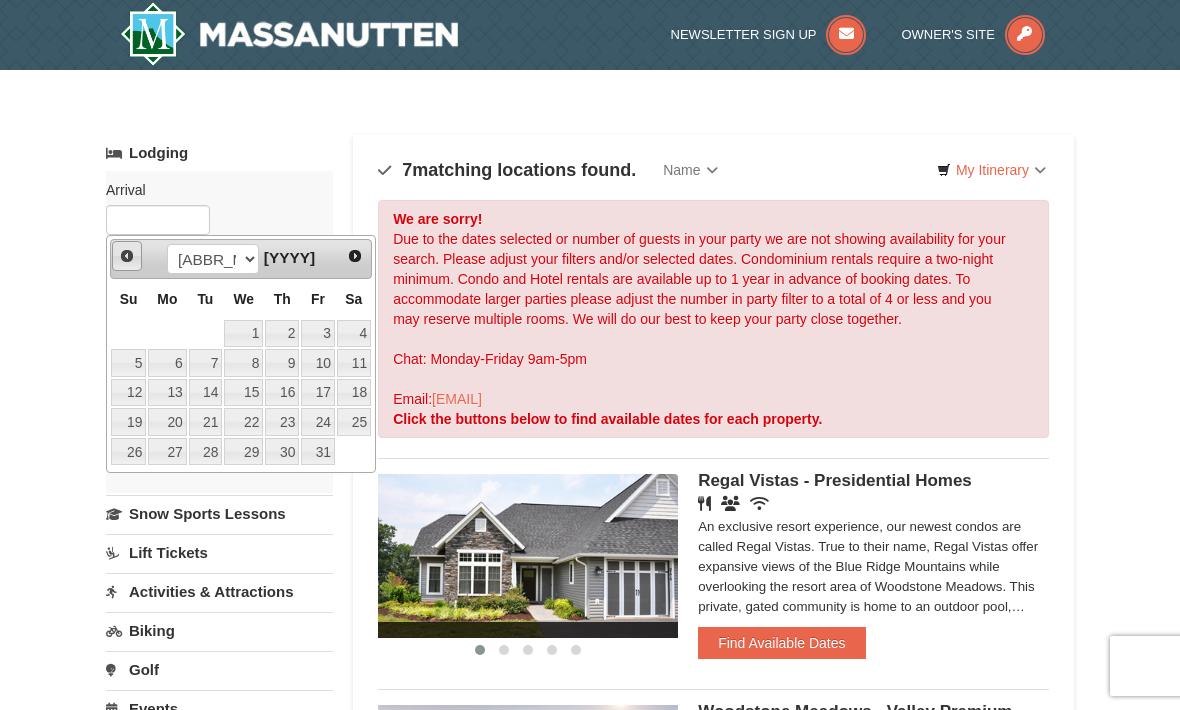 click on "Prev" at bounding box center [127, 256] 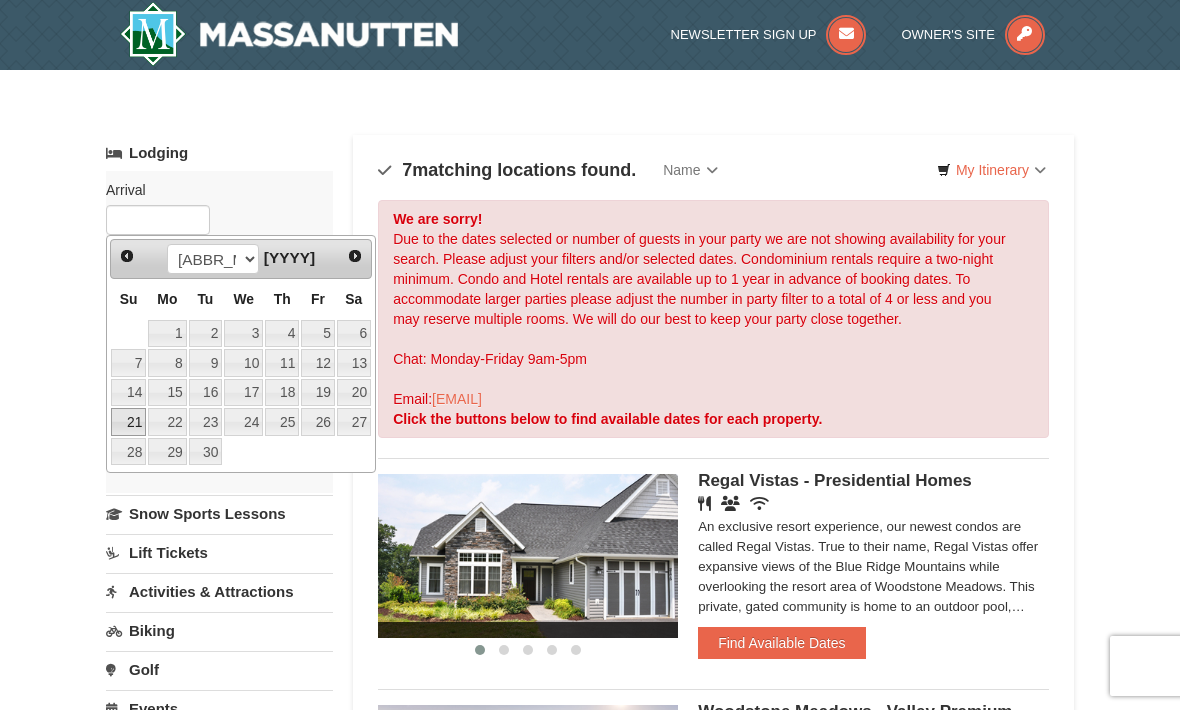 click on "21" at bounding box center (128, 422) 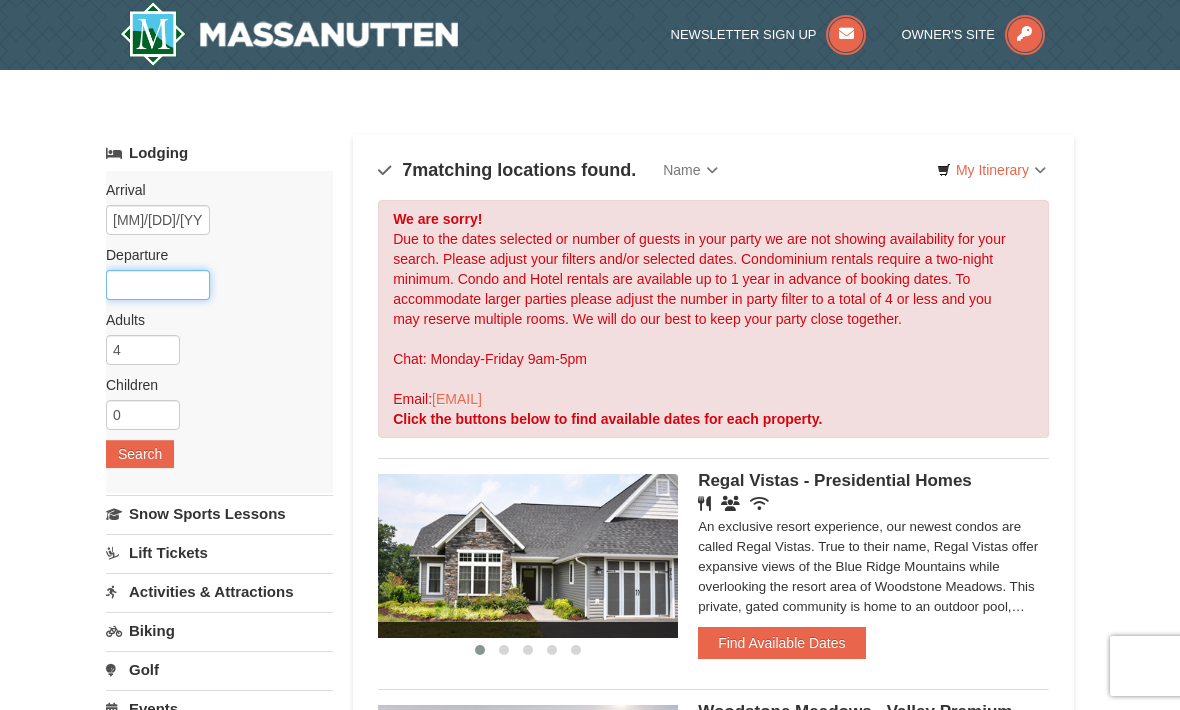 click at bounding box center [158, 285] 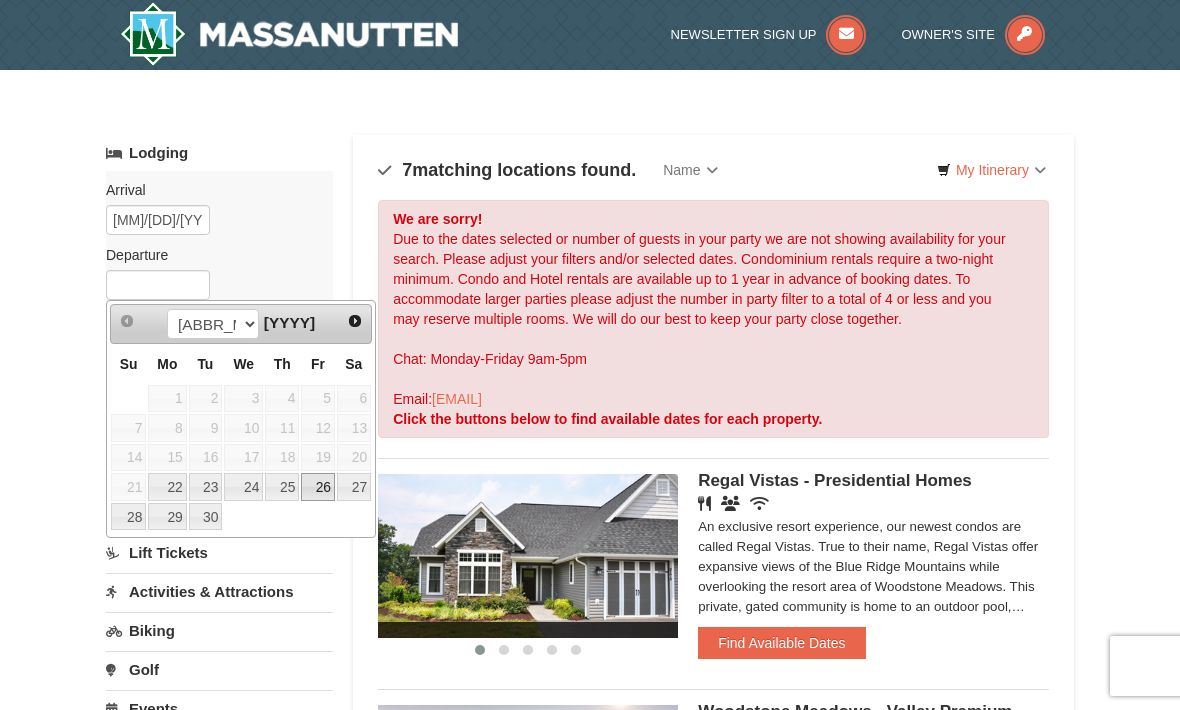 click on "26" at bounding box center [318, 487] 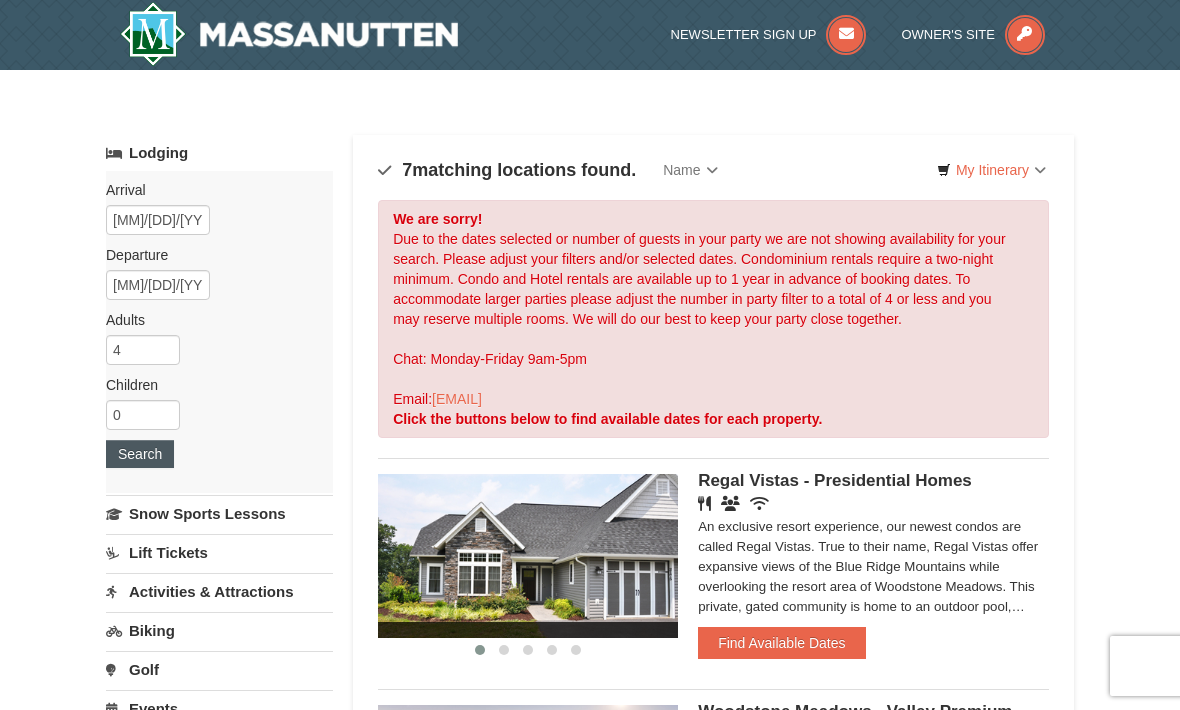 click on "Search" at bounding box center [140, 454] 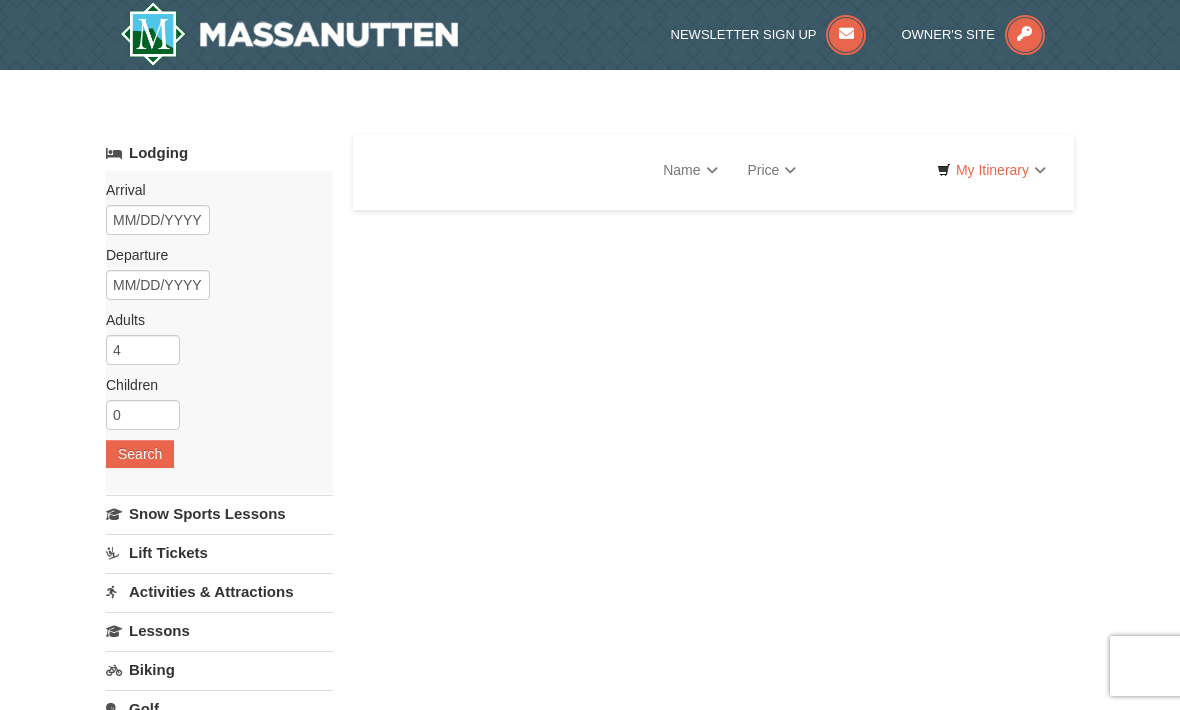 scroll, scrollTop: 0, scrollLeft: 0, axis: both 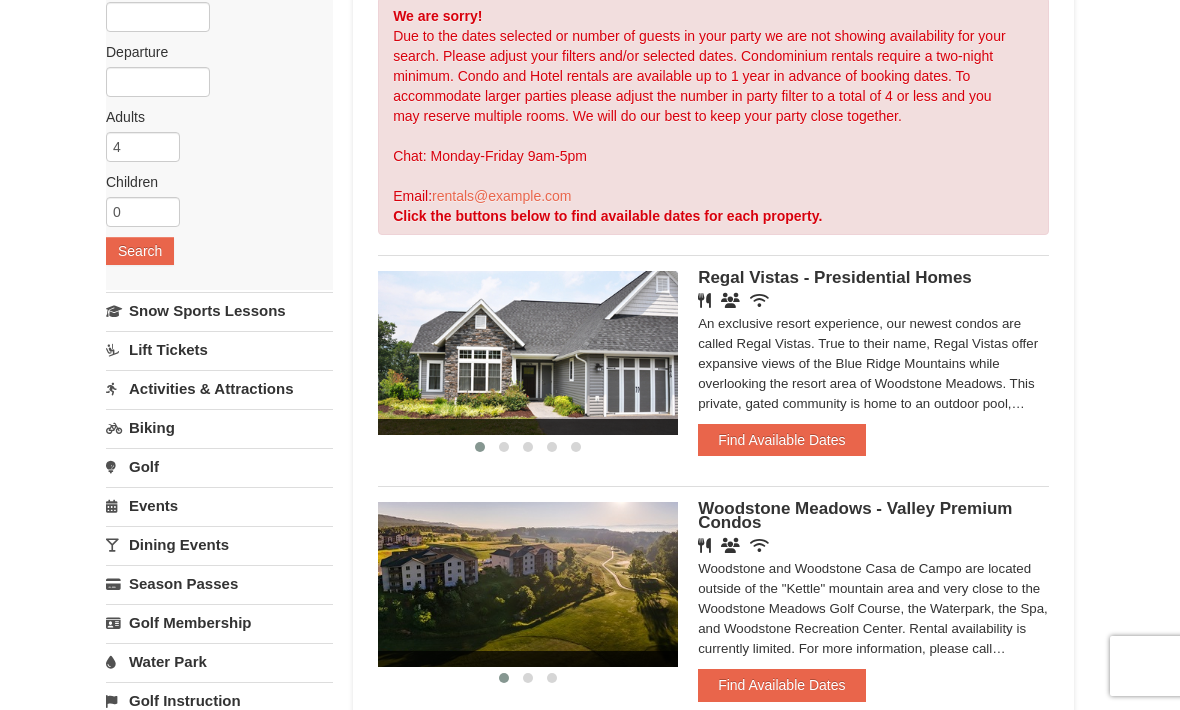 click at bounding box center (528, 353) 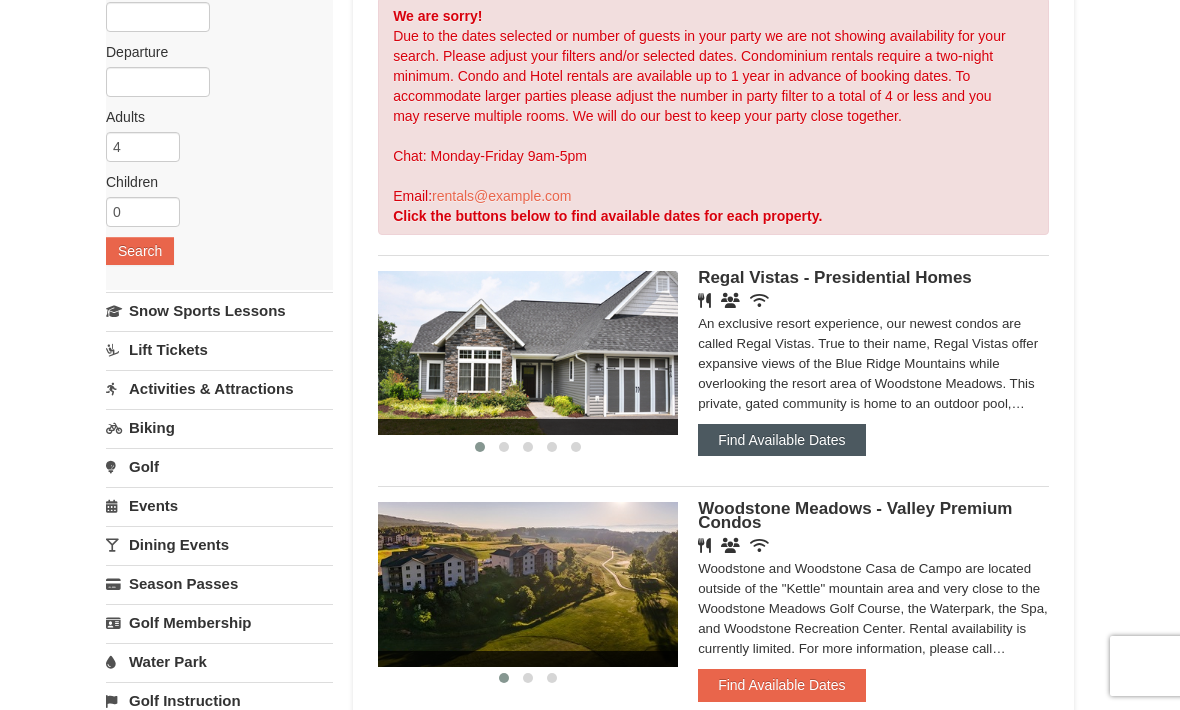 click on "Find Available Dates" at bounding box center [781, 440] 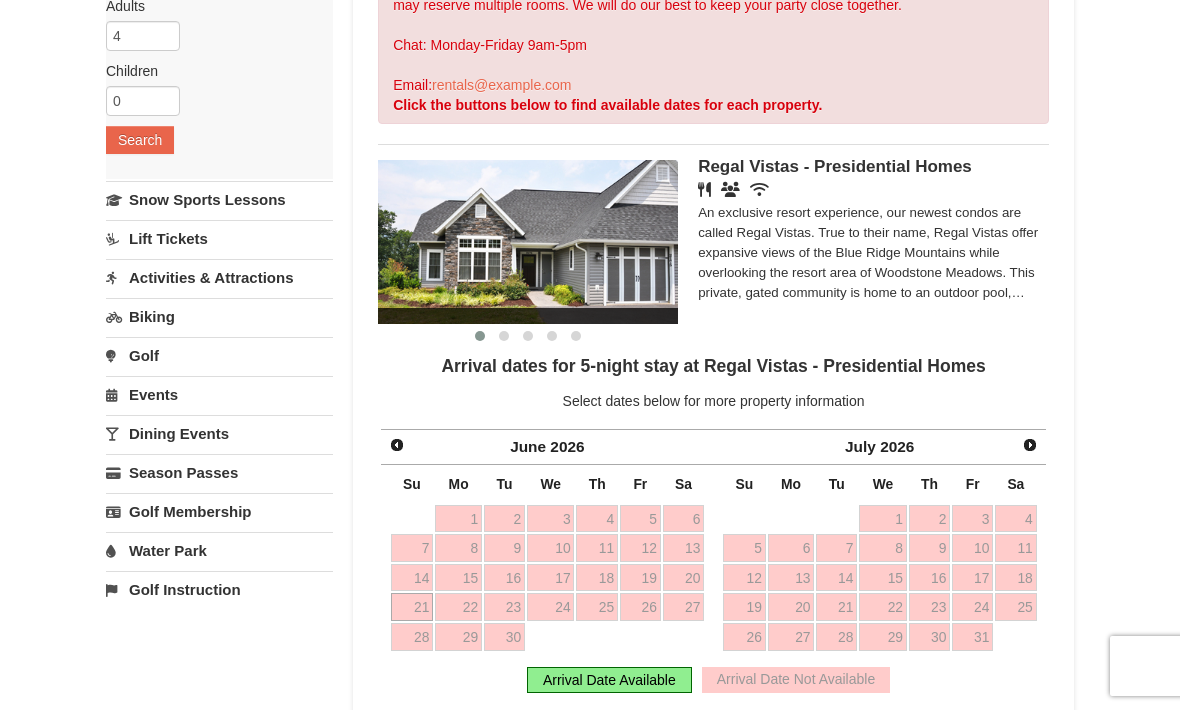 scroll, scrollTop: 220, scrollLeft: 0, axis: vertical 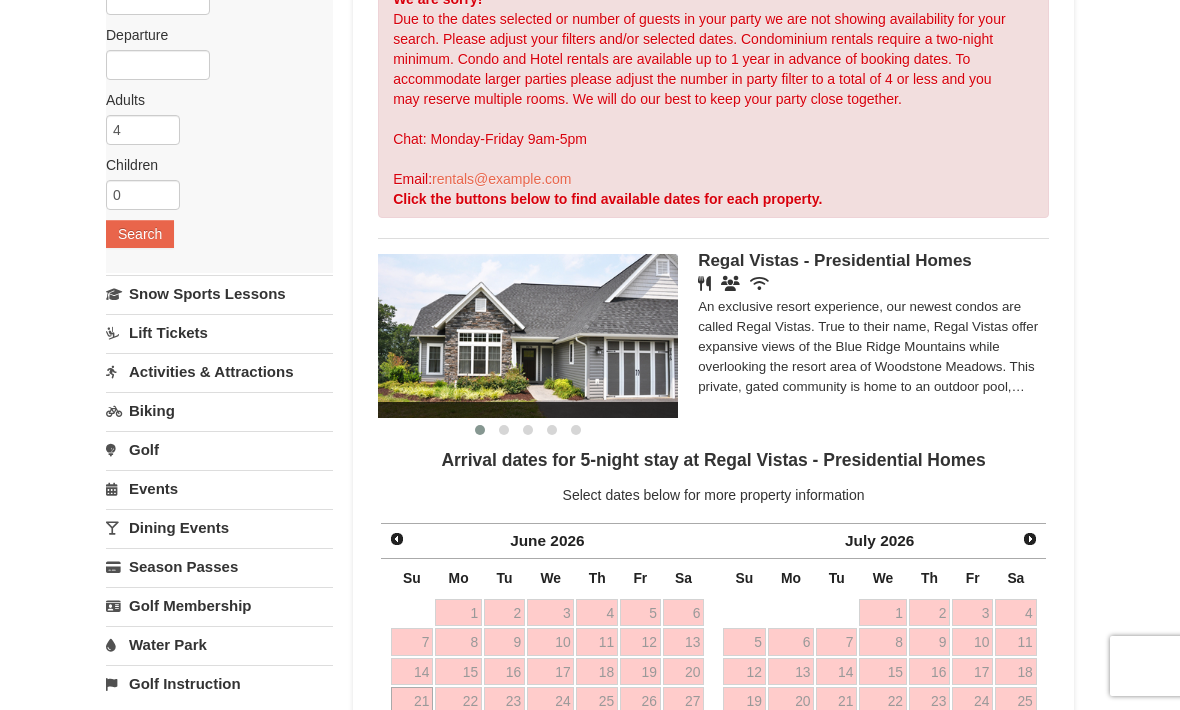 click at bounding box center (528, 336) 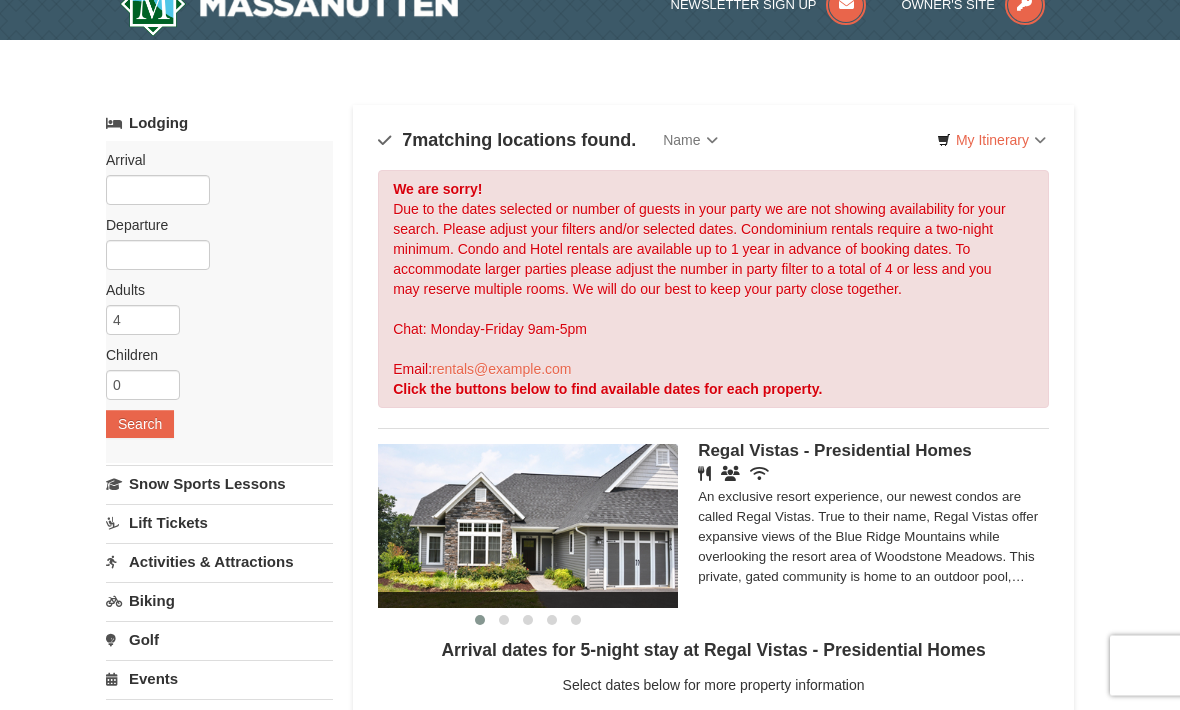 scroll, scrollTop: 0, scrollLeft: 0, axis: both 